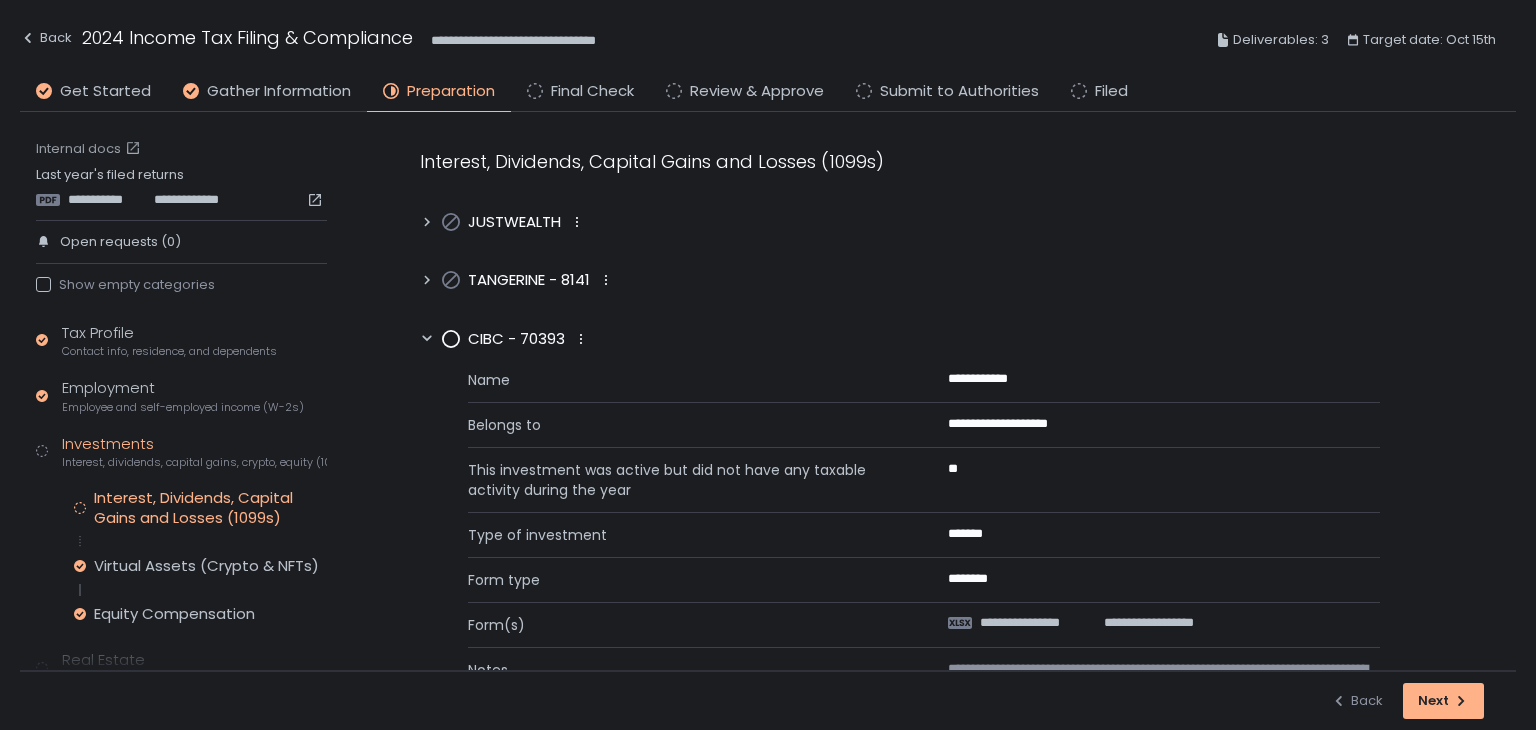 scroll, scrollTop: 0, scrollLeft: 0, axis: both 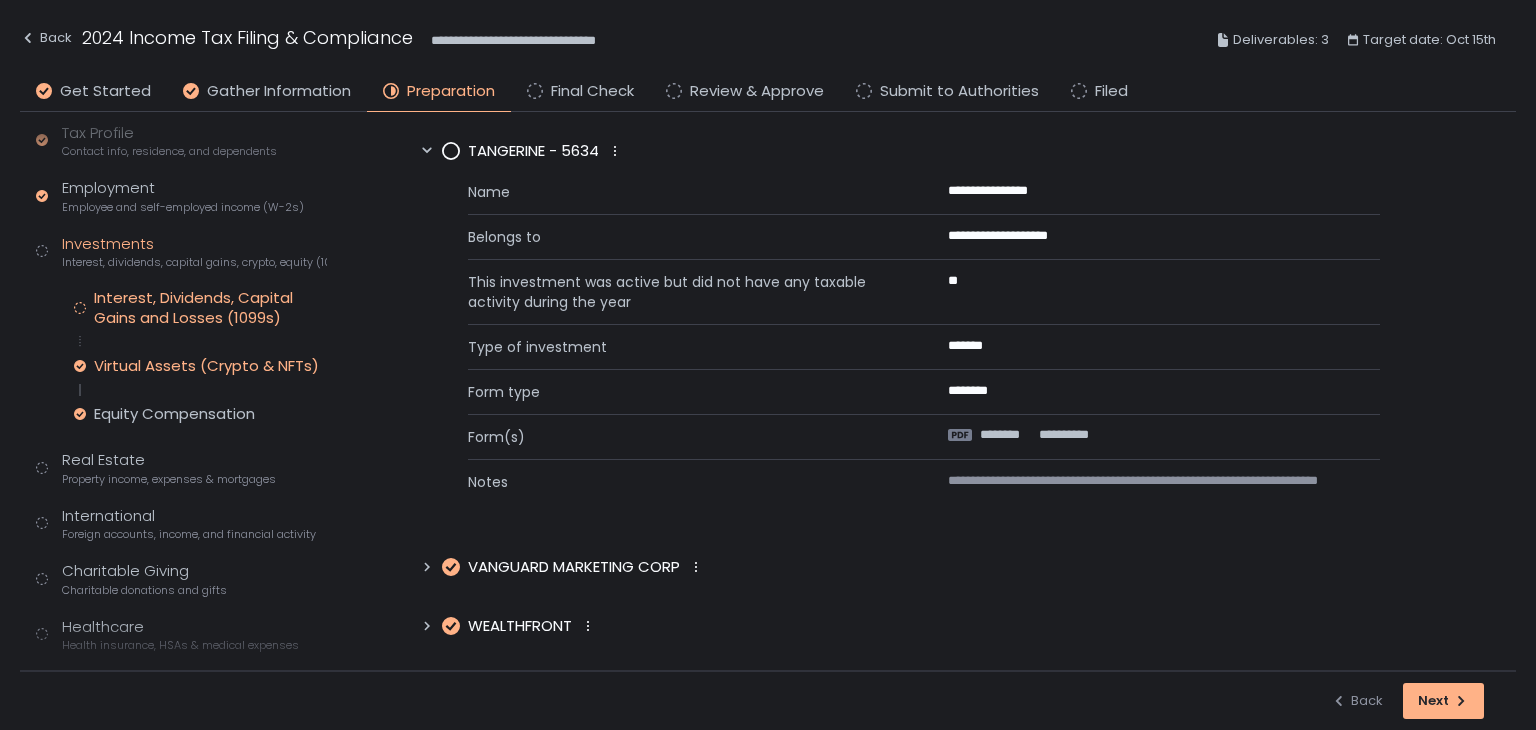 click on "Virtual Assets (Crypto & NFTs)" 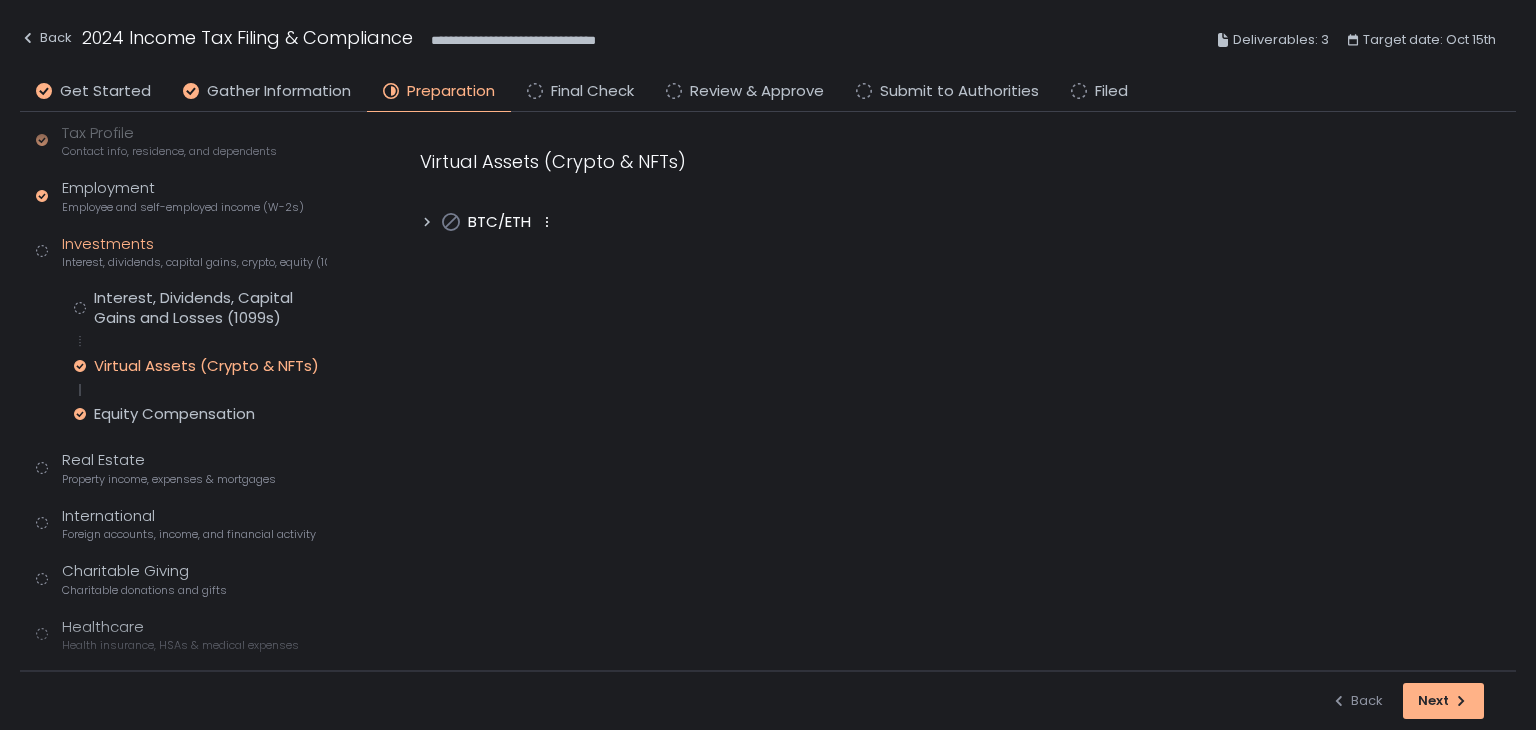 scroll, scrollTop: 0, scrollLeft: 0, axis: both 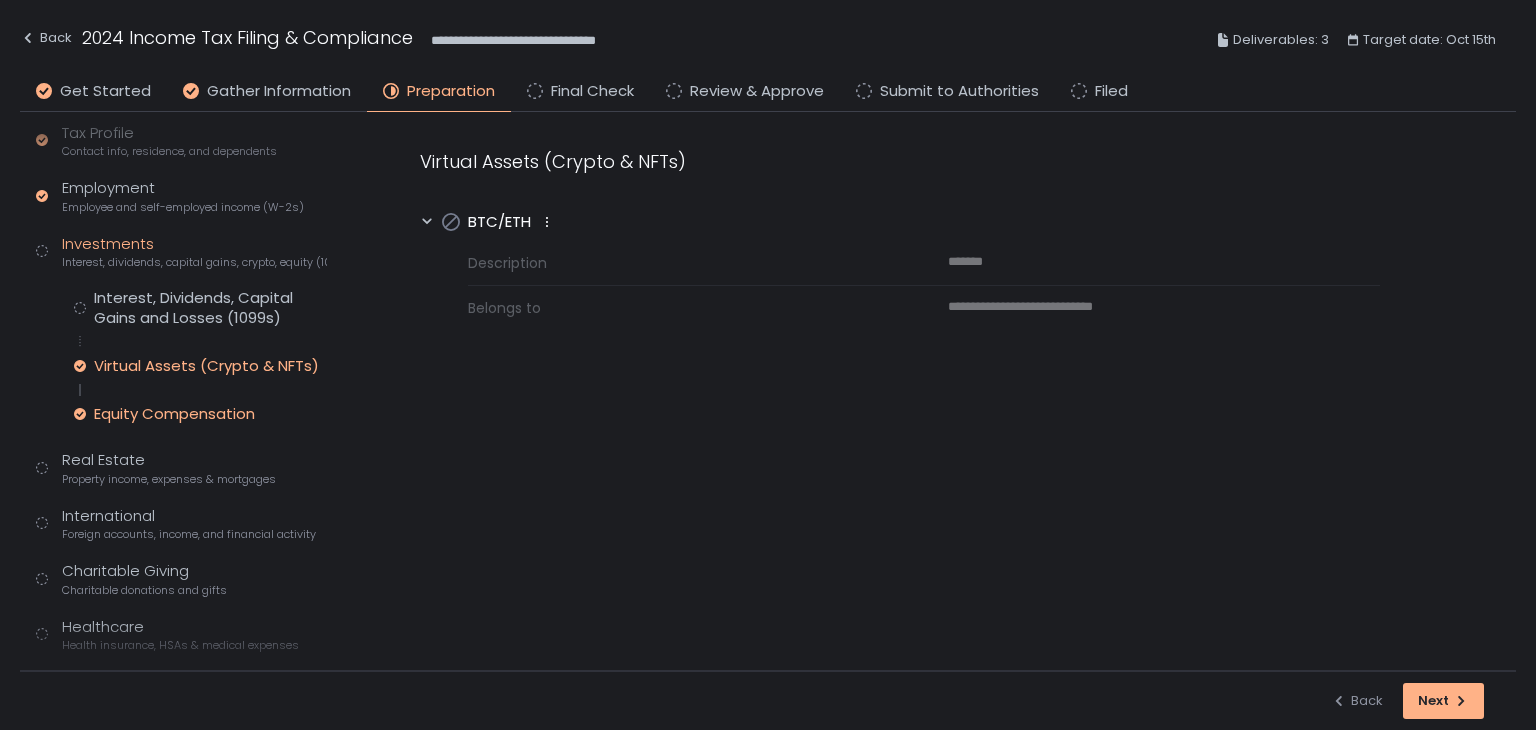 click on "Equity Compensation" 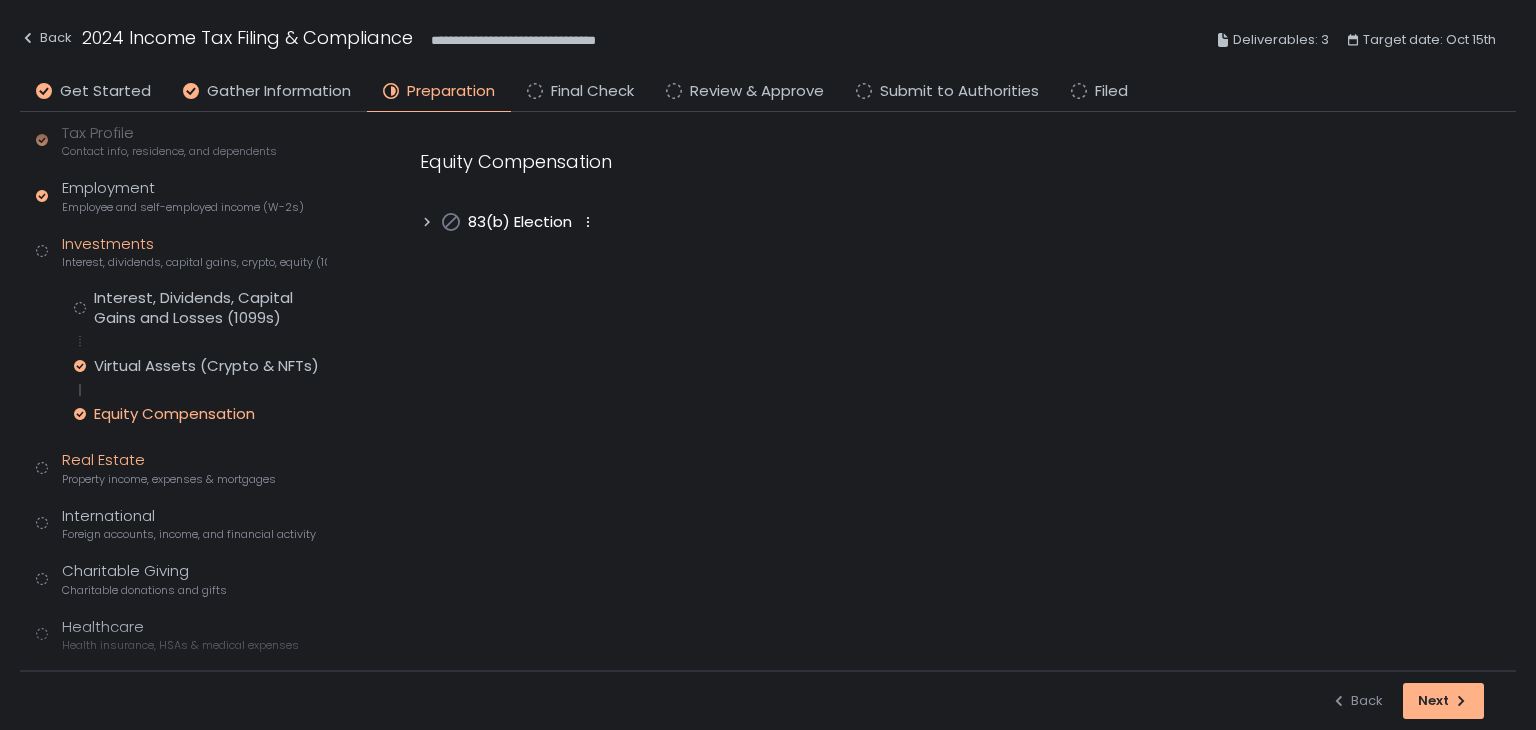 click on "Real Estate Property income, expenses & mortgages" 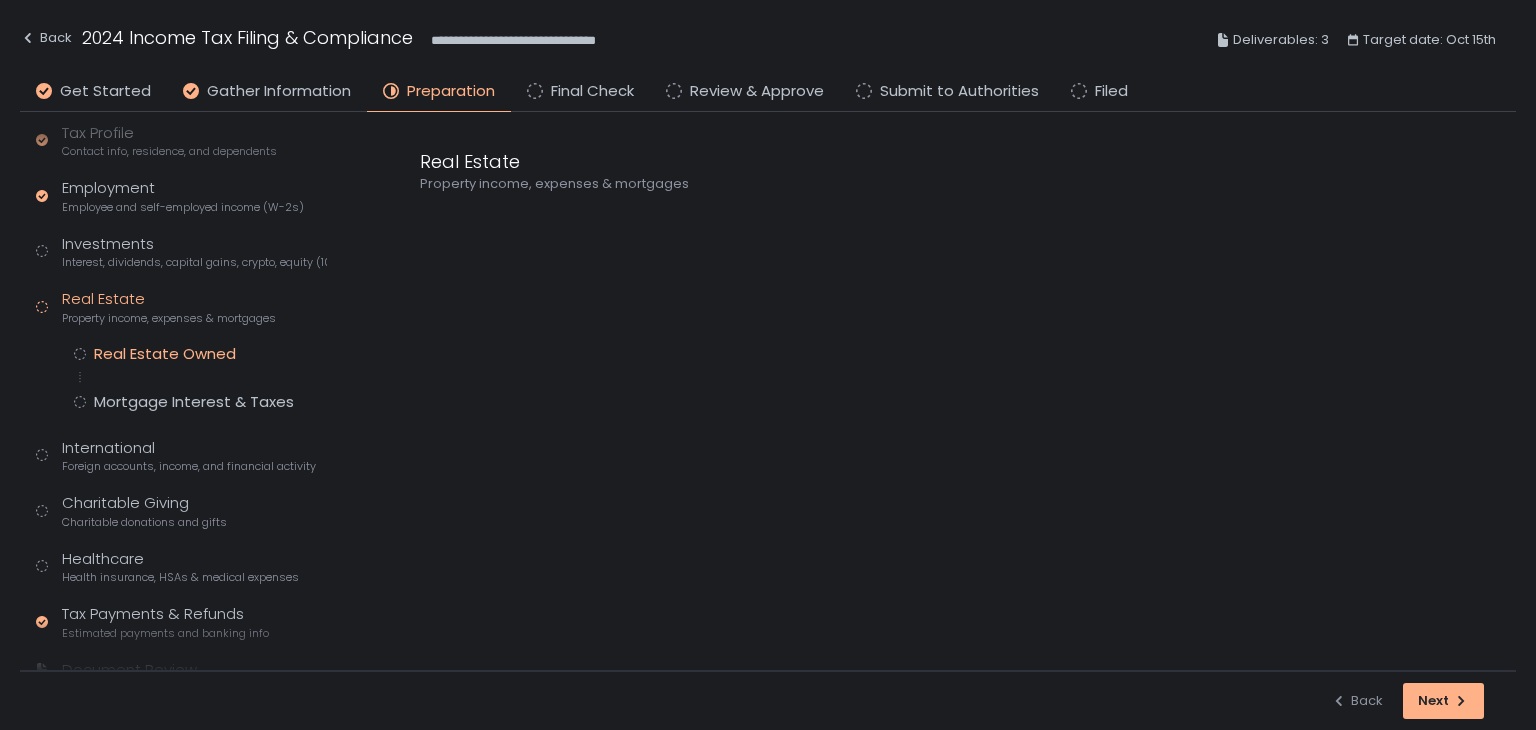 click on "Real Estate Owned" 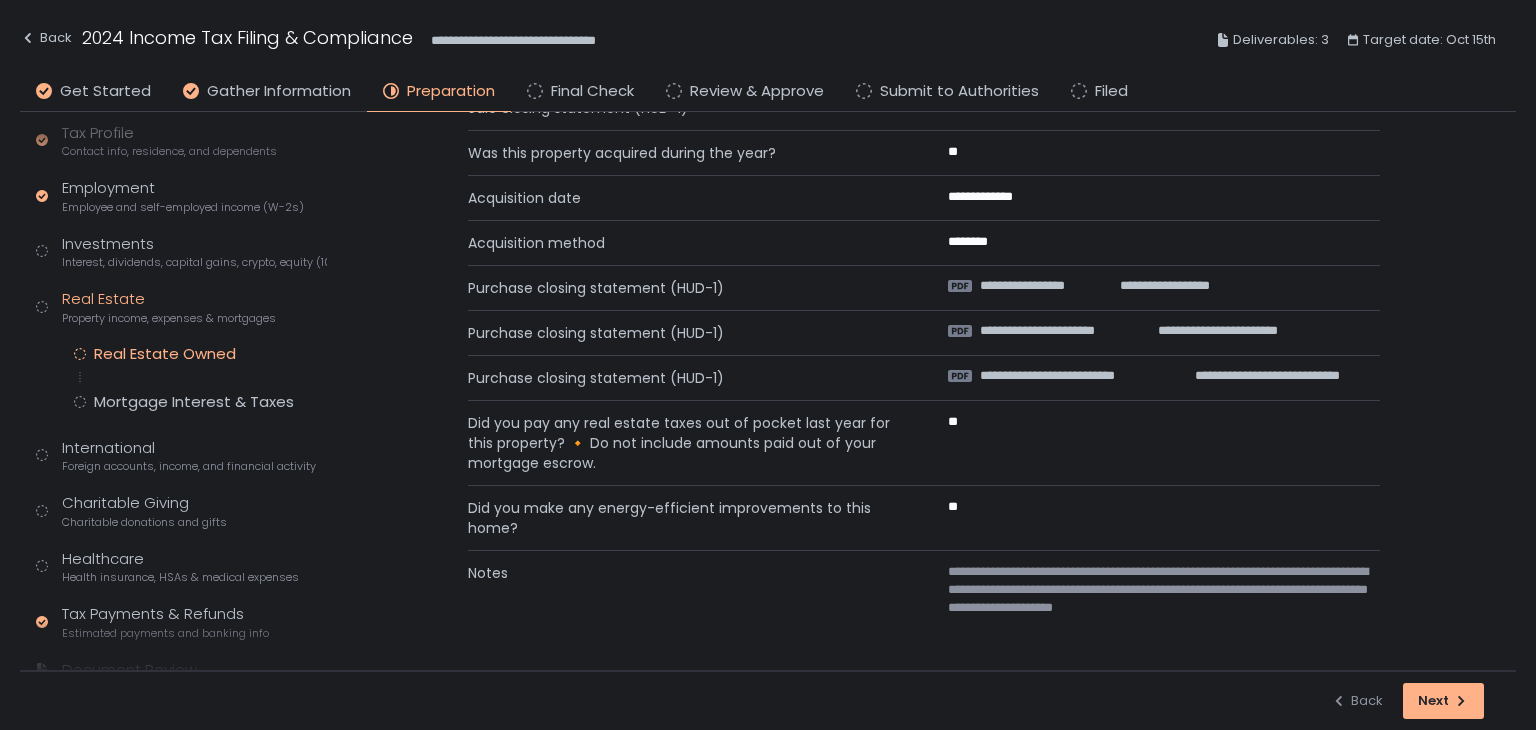 scroll, scrollTop: 1200, scrollLeft: 0, axis: vertical 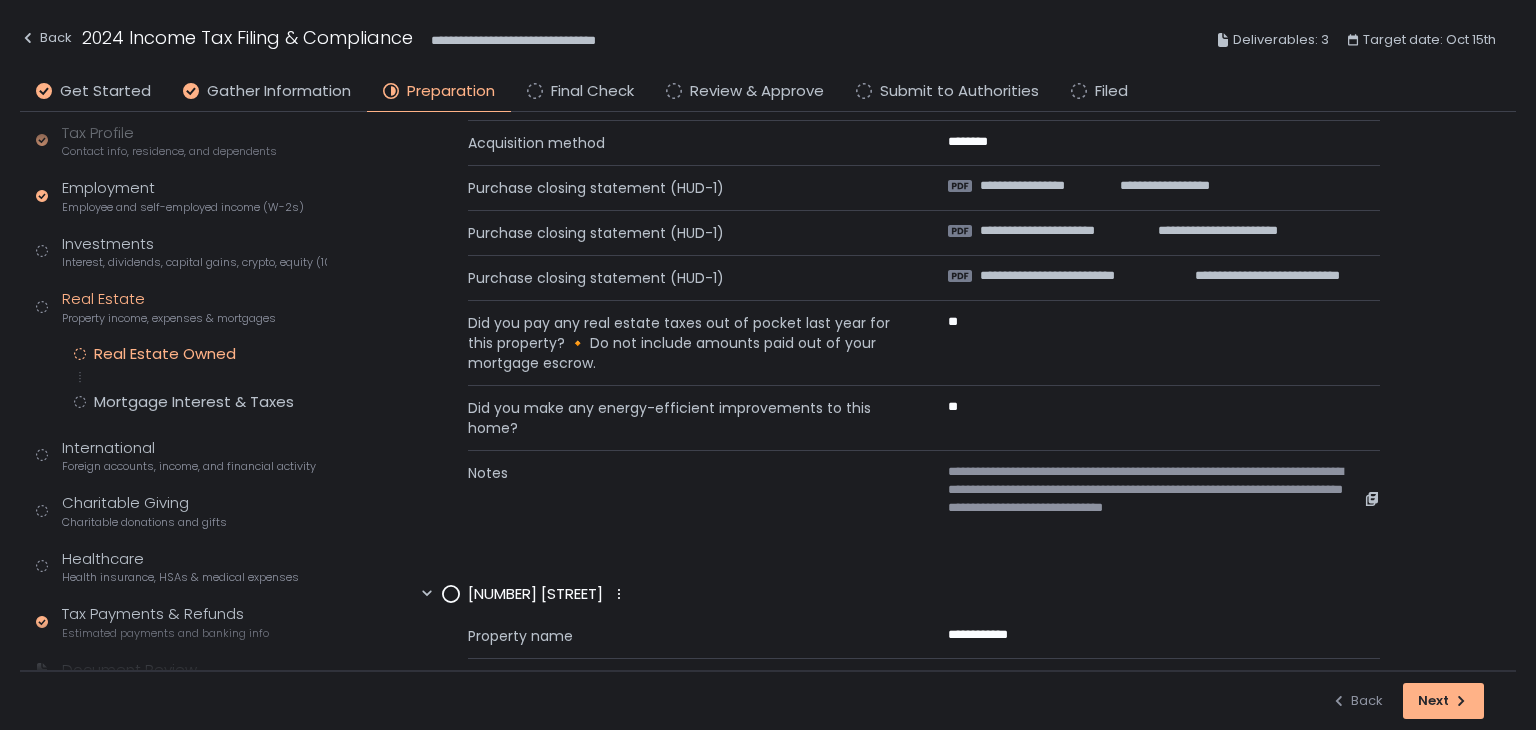 click on "**********" 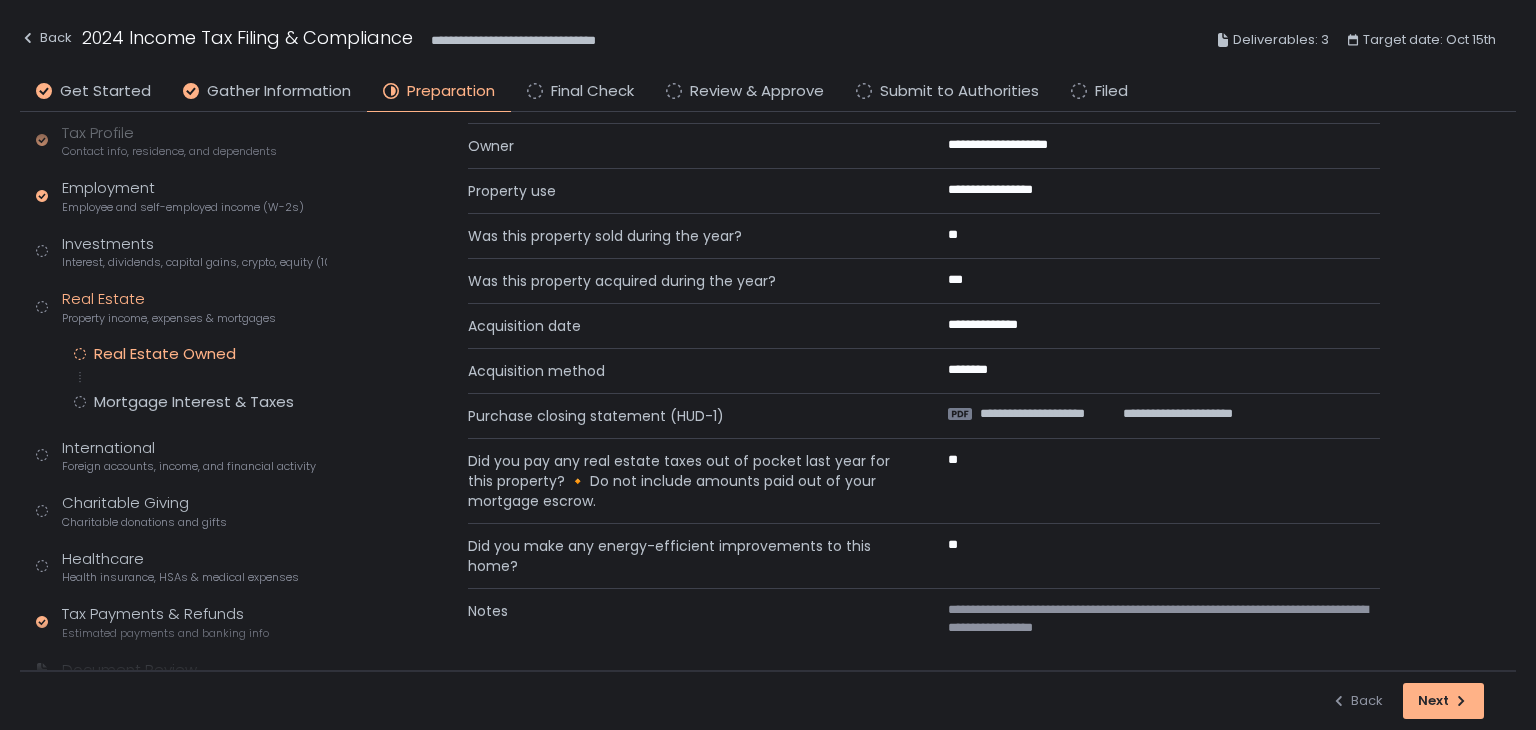 scroll, scrollTop: 2404, scrollLeft: 0, axis: vertical 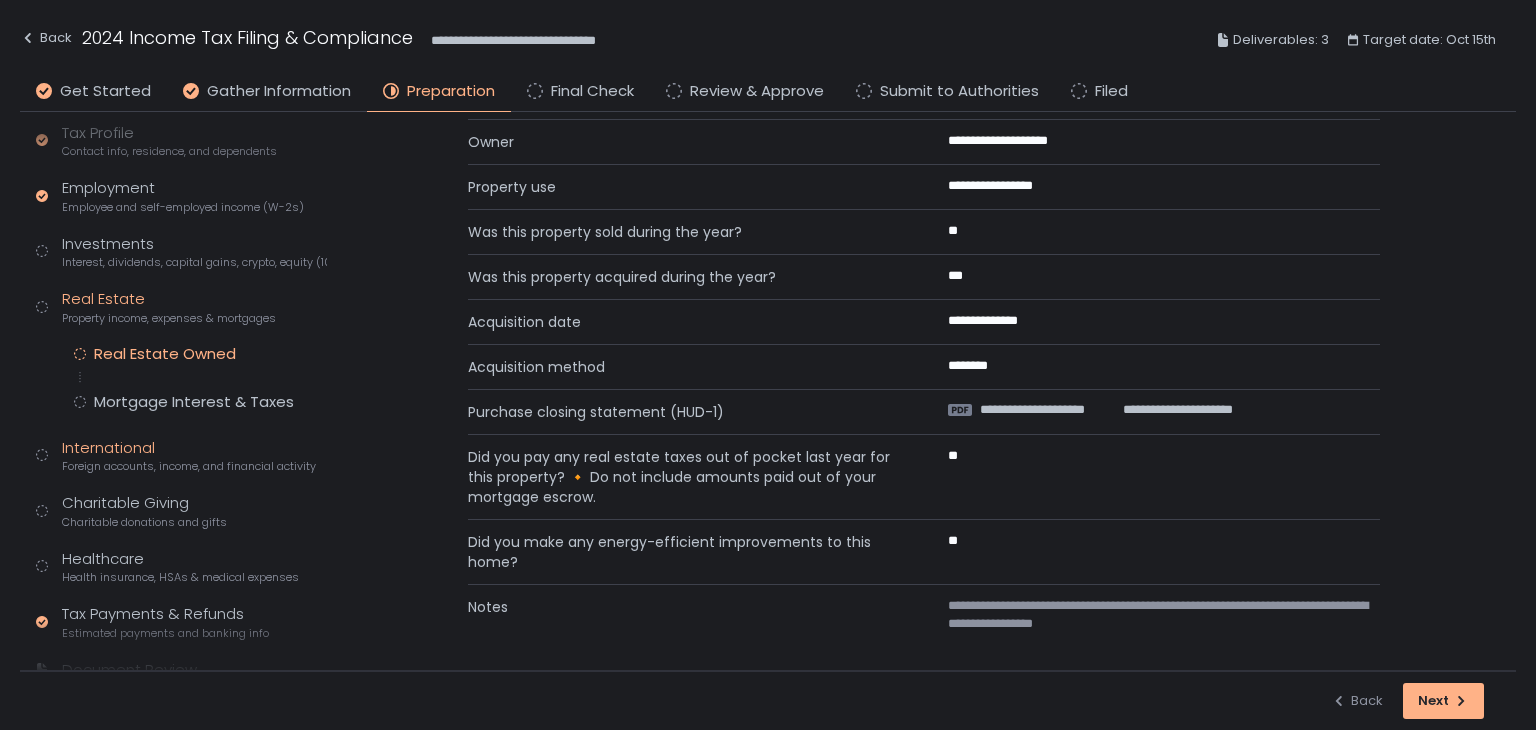 click on "Foreign accounts, income, and financial activity" 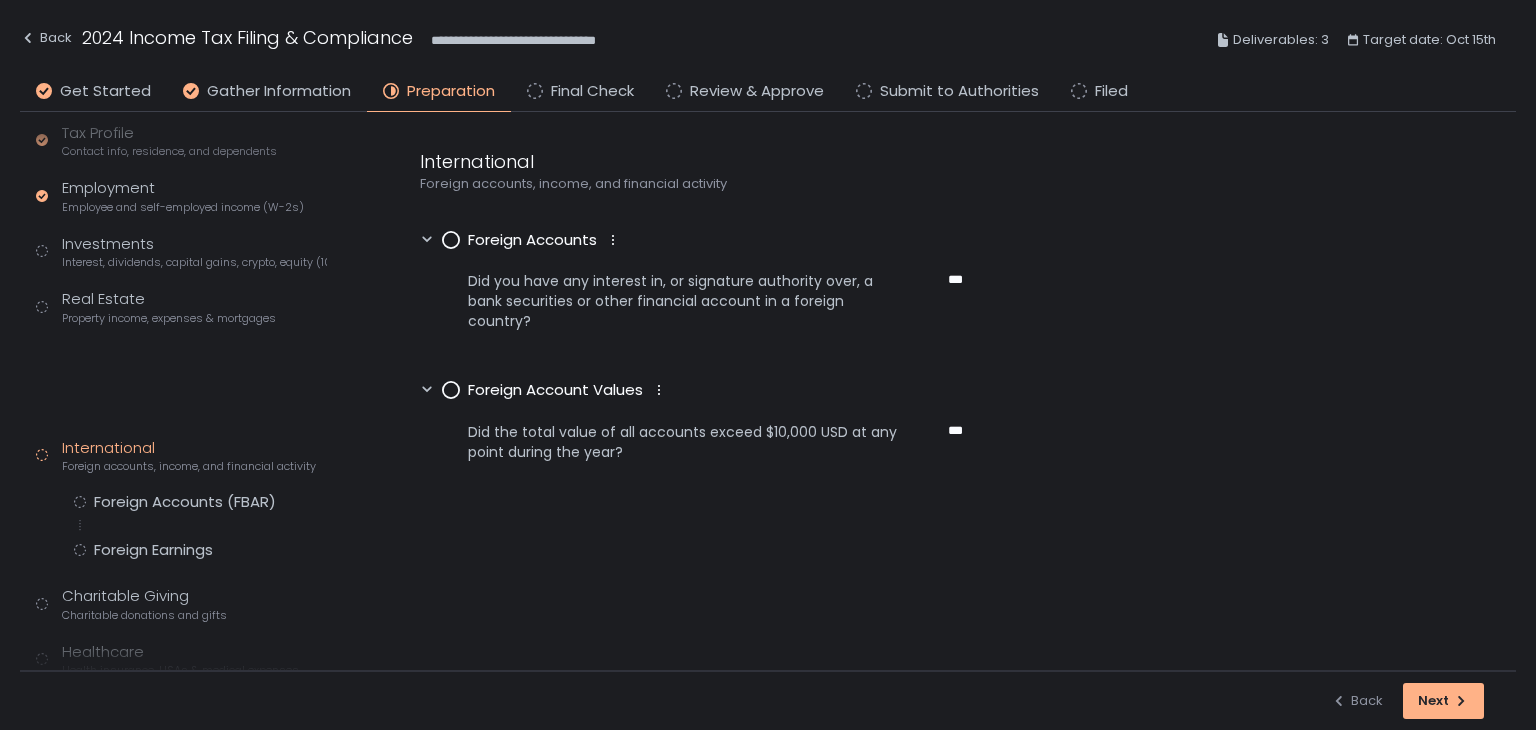 scroll, scrollTop: 0, scrollLeft: 0, axis: both 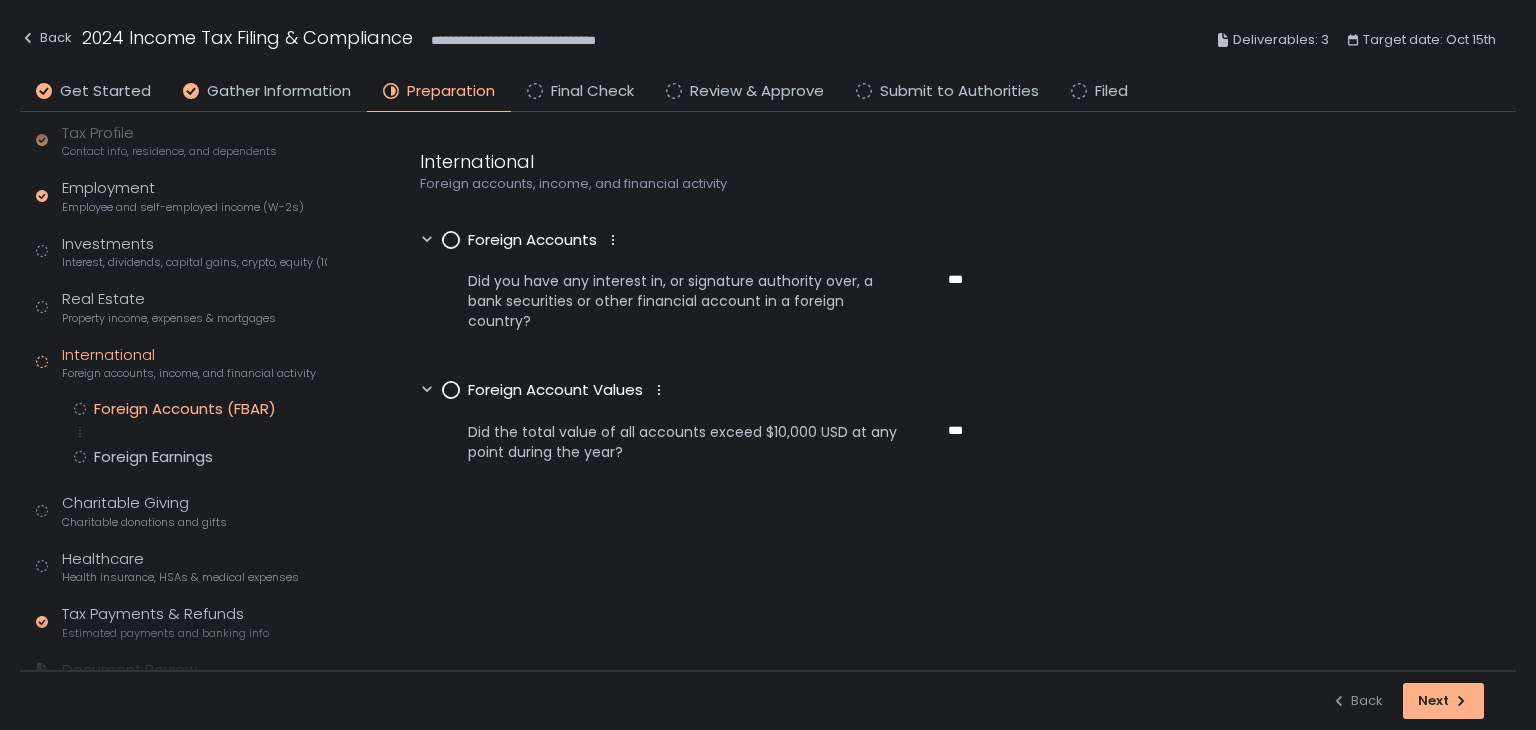 click on "Foreign Accounts (FBAR)" 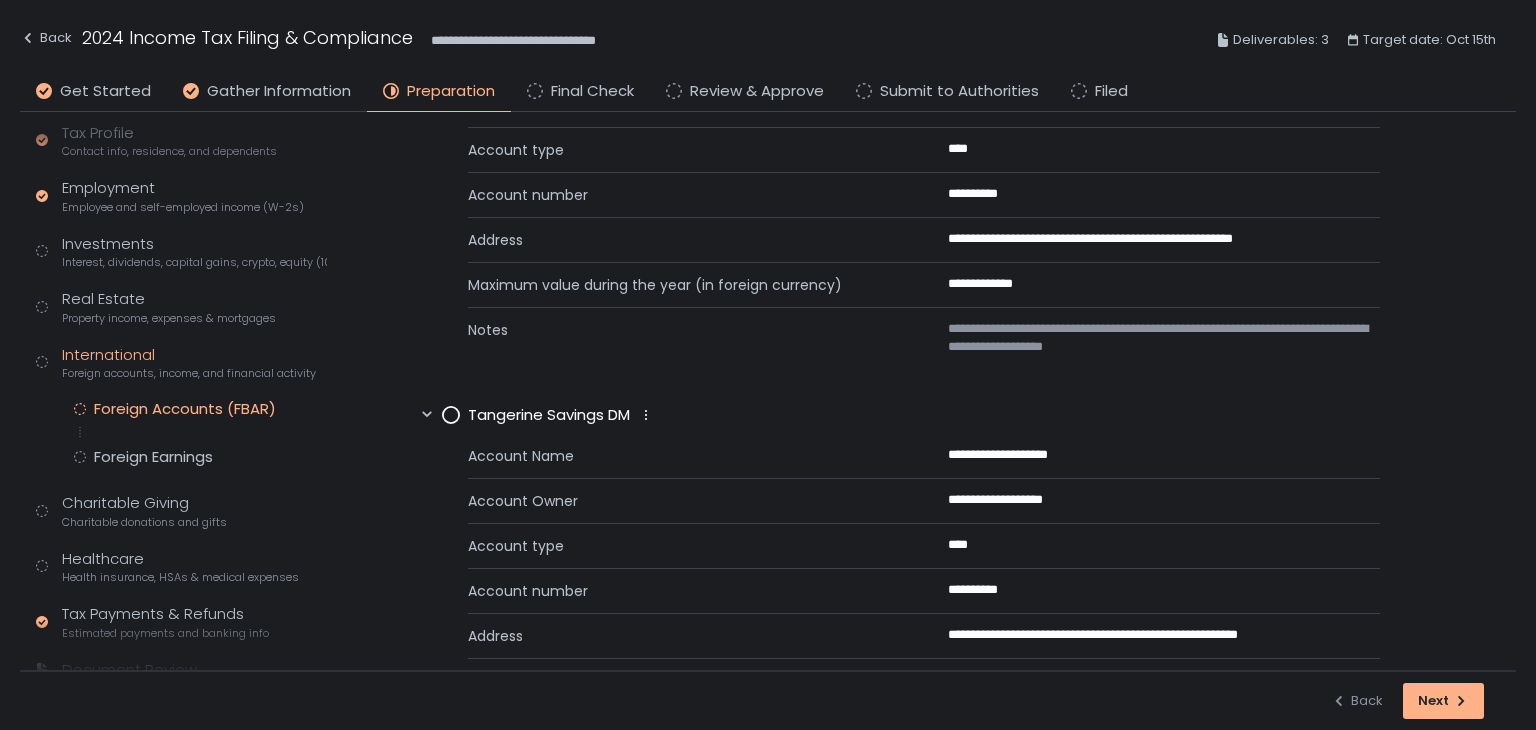 scroll, scrollTop: 900, scrollLeft: 0, axis: vertical 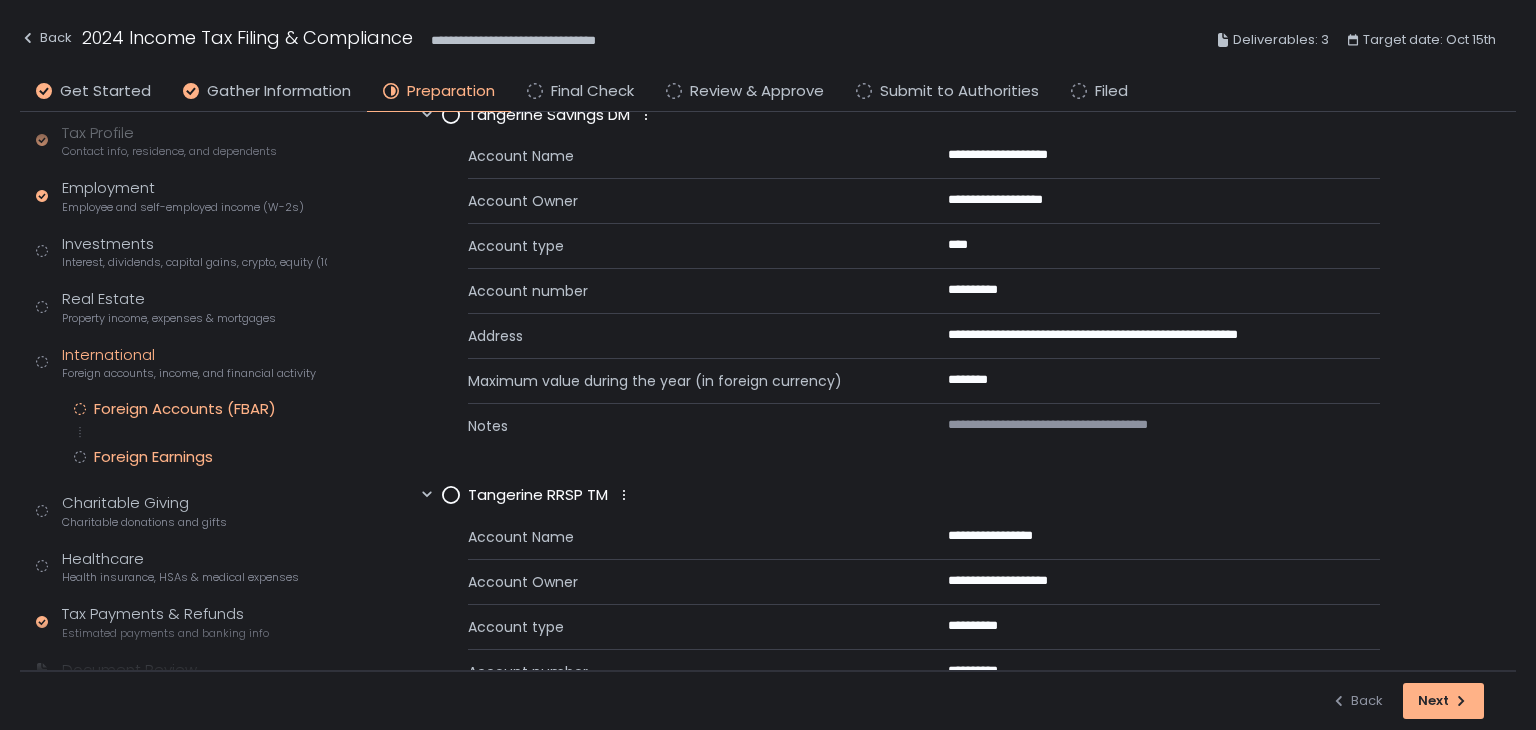 click on "Foreign Earnings" 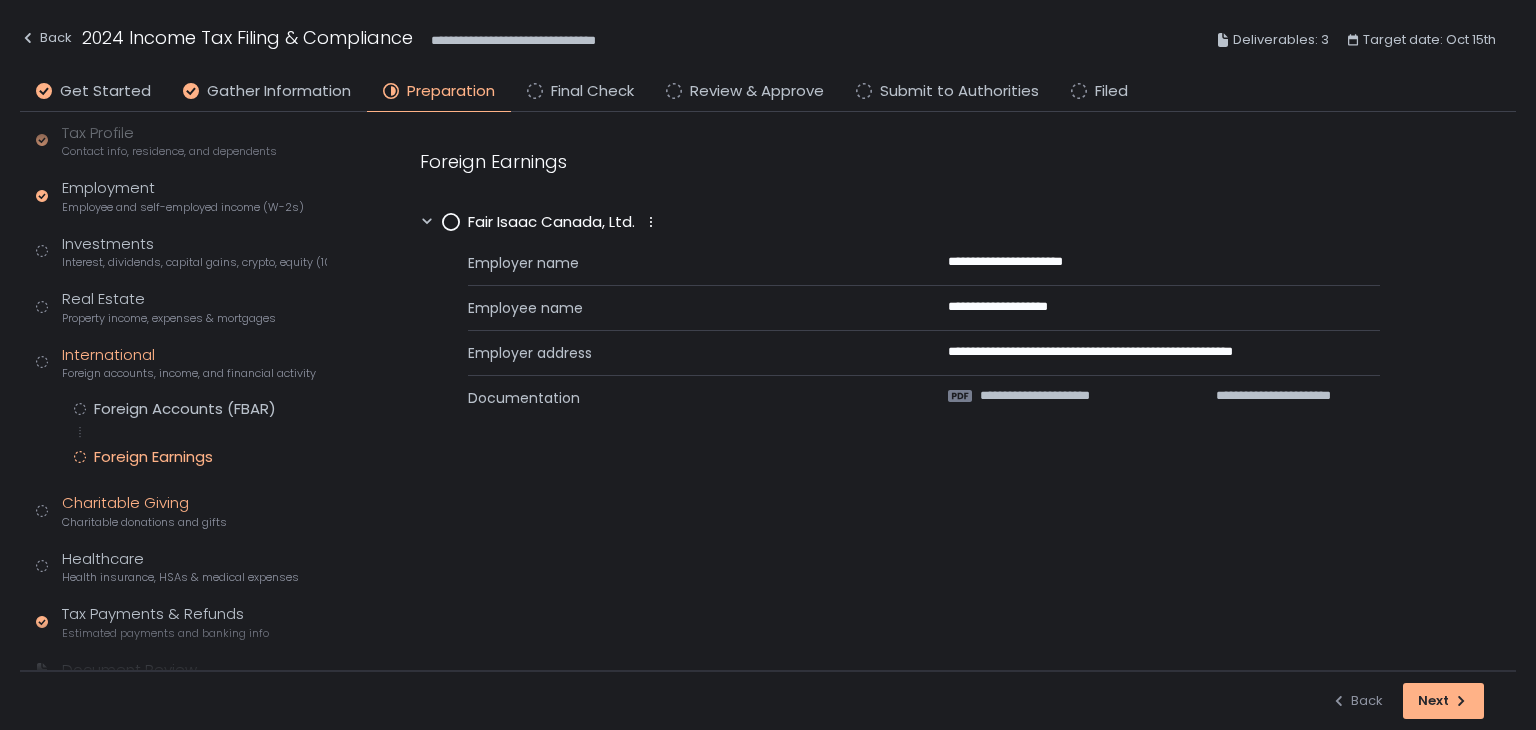 click on "Charitable Giving Charitable donations and gifts" 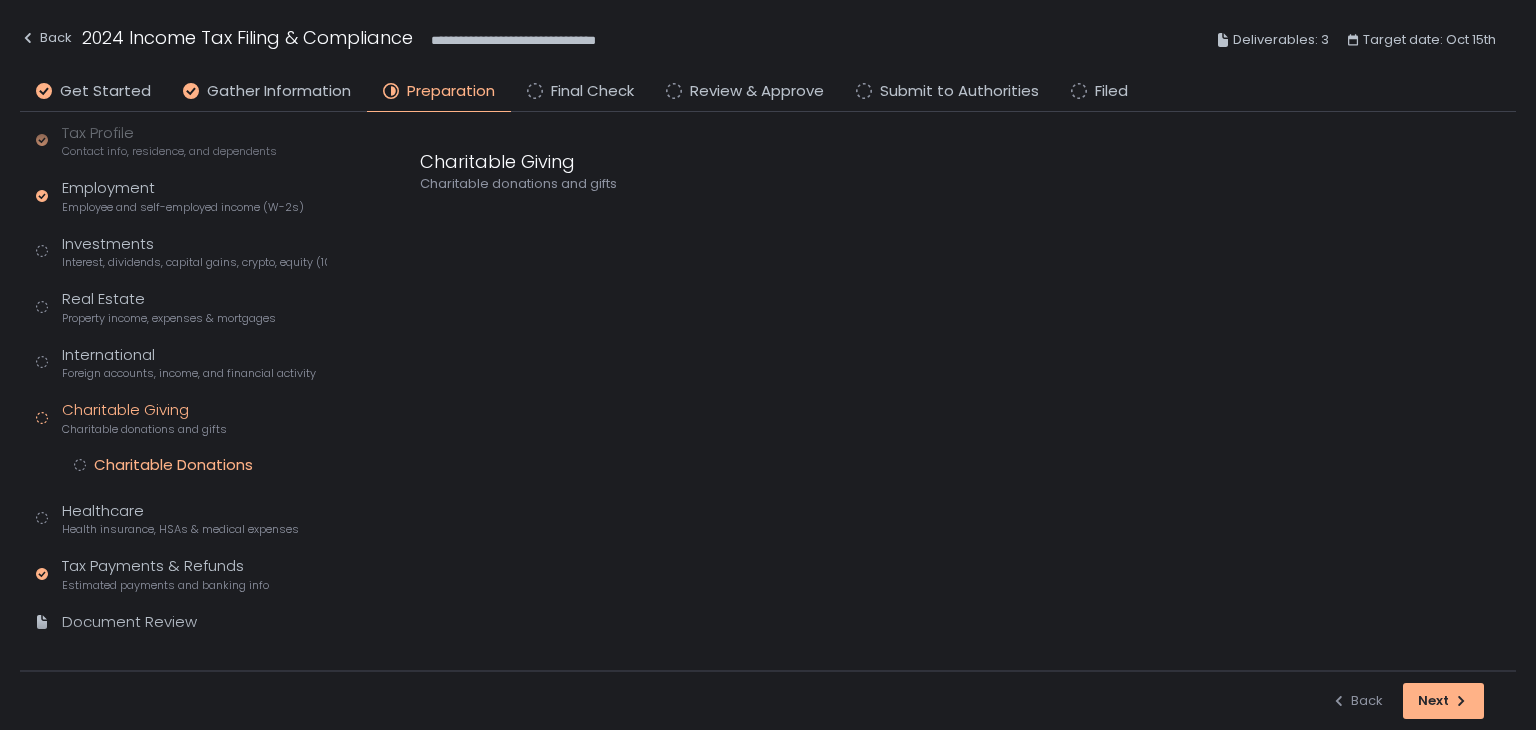 click on "Charitable Donations" 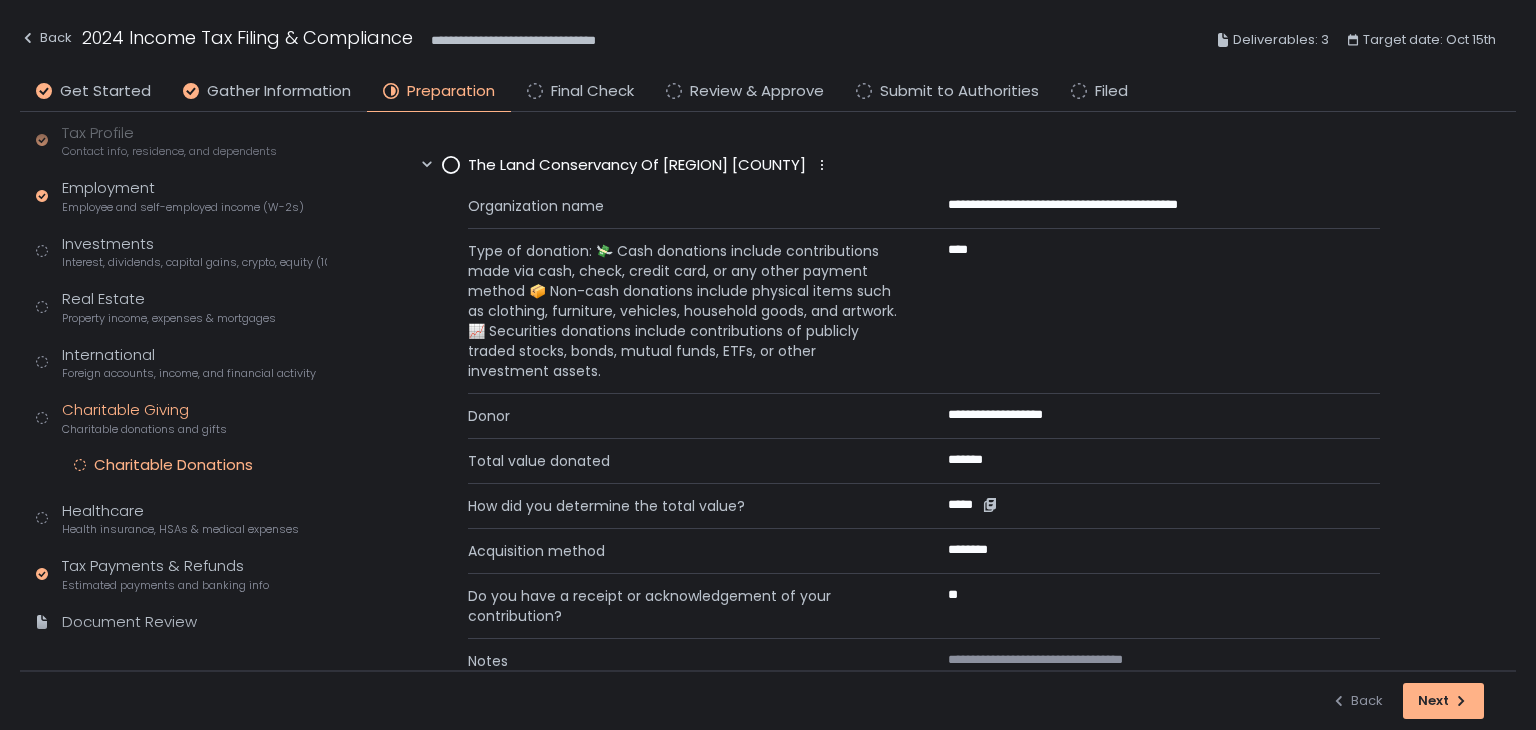 scroll, scrollTop: 0, scrollLeft: 0, axis: both 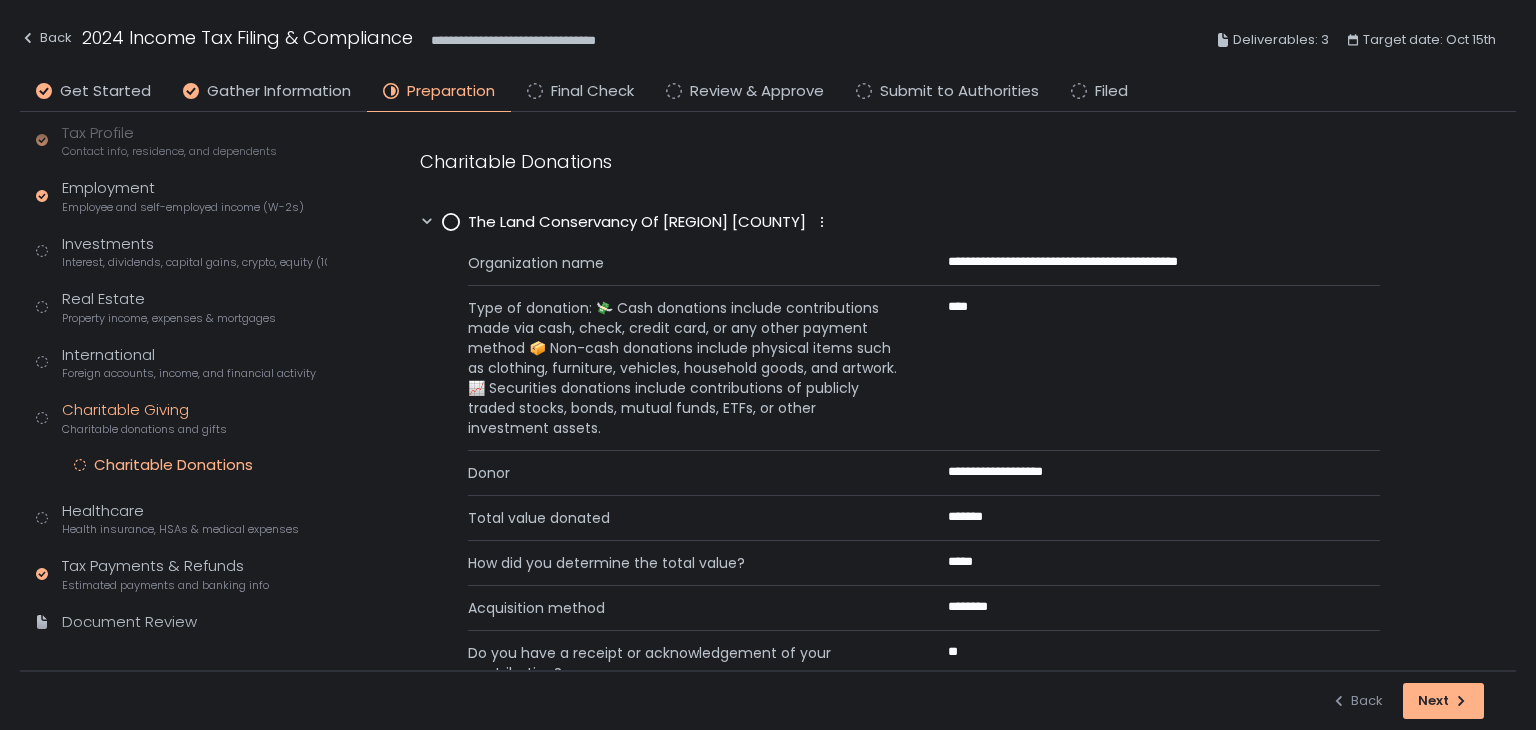 click 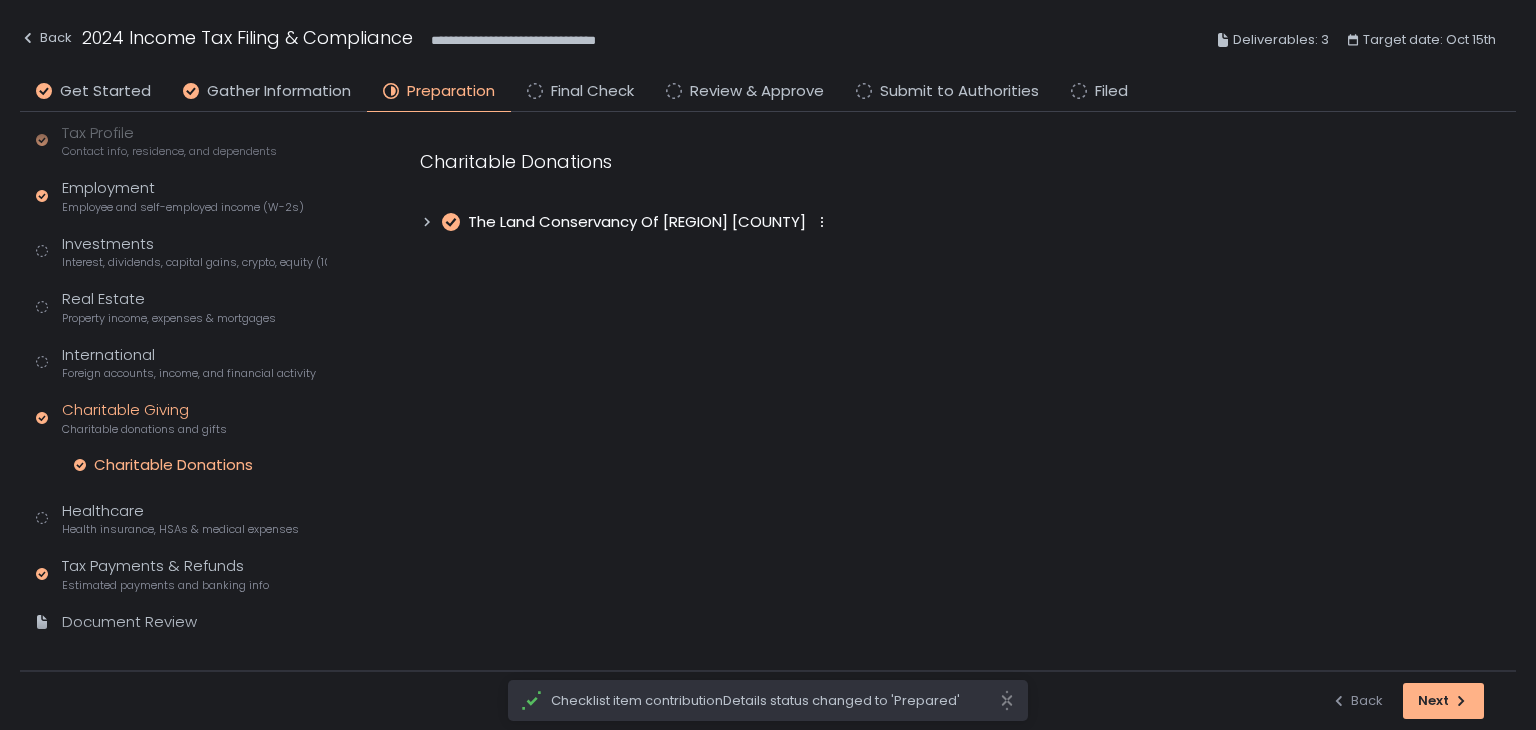 click on "Charitable Giving Charitable donations and gifts" 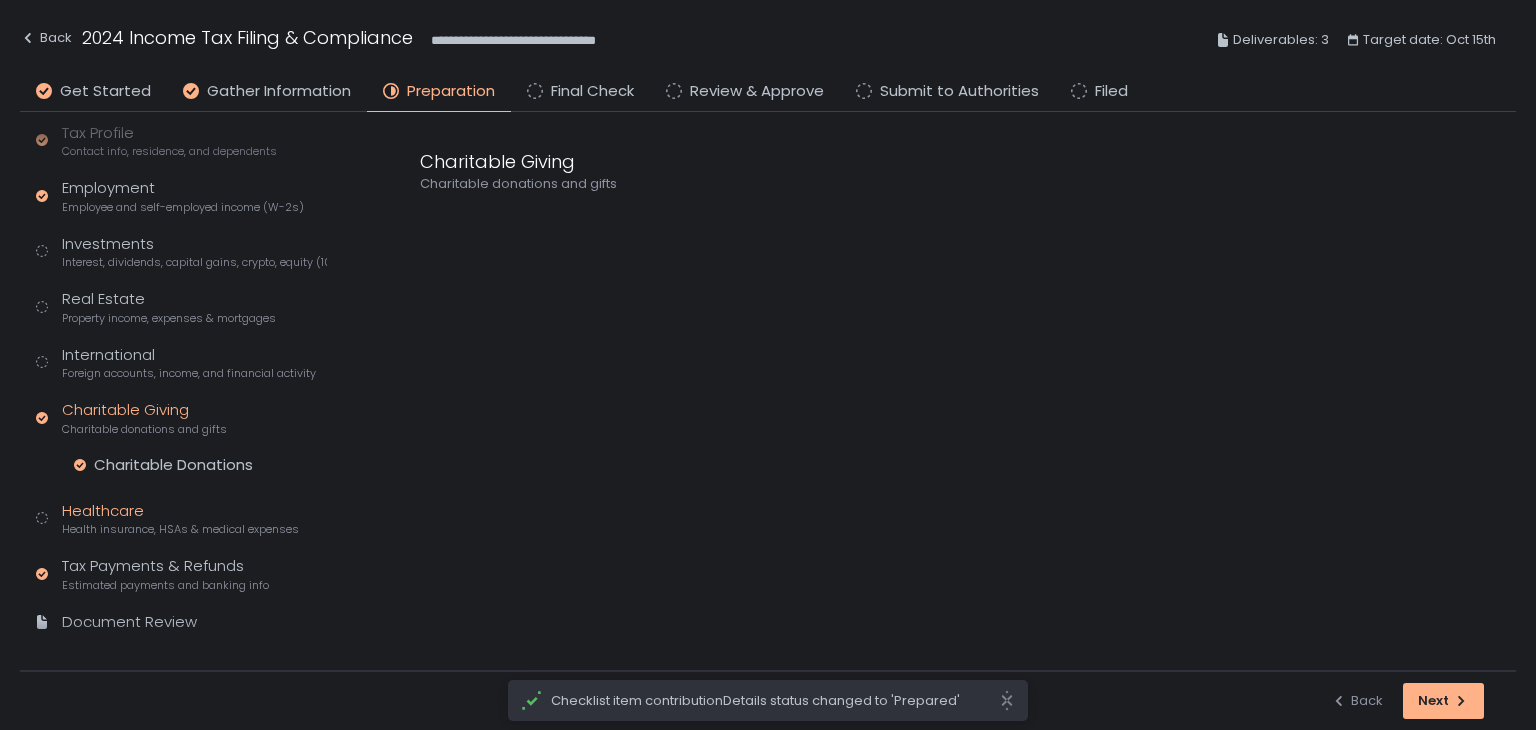 click on "Health insurance, HSAs & medical expenses" 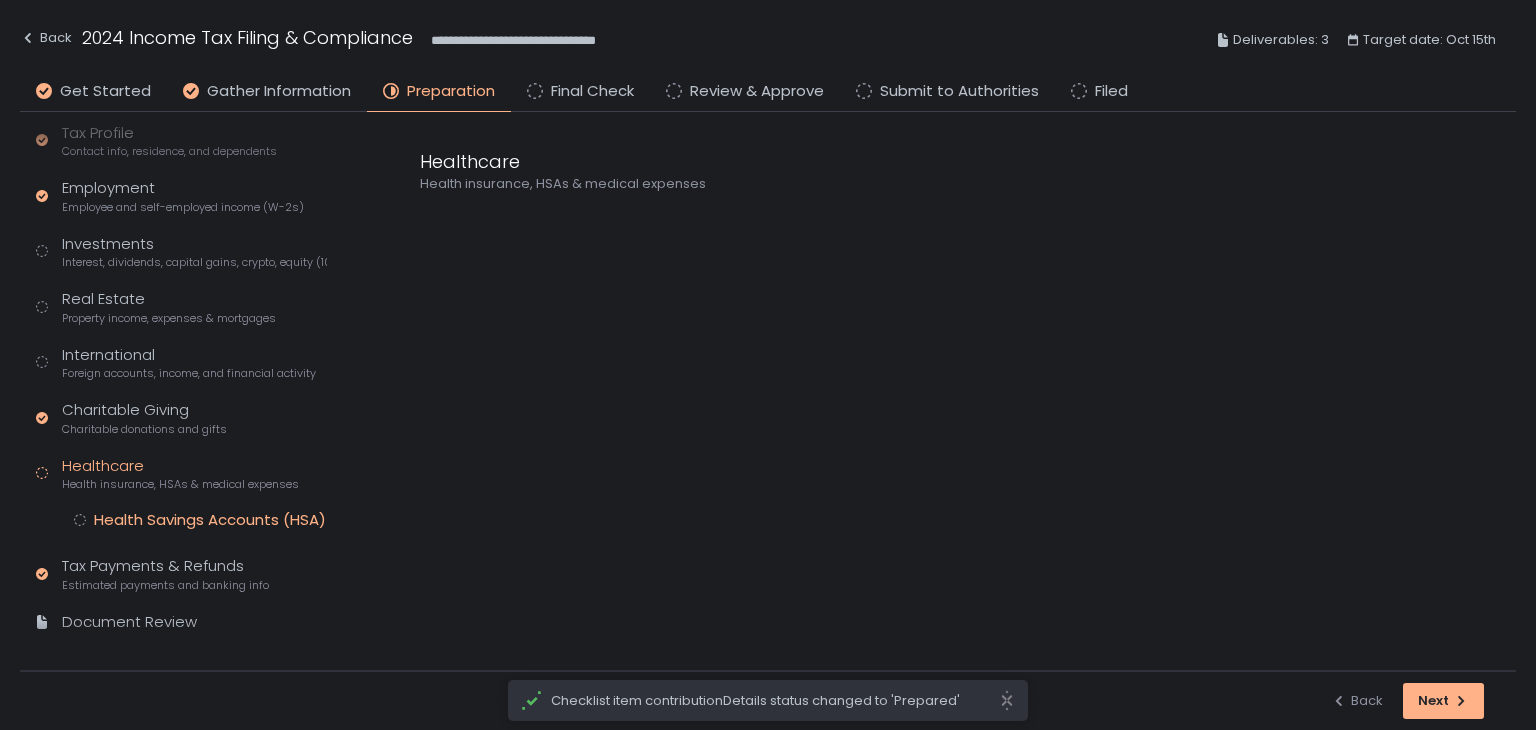 click on "Health Savings Accounts (HSA)" 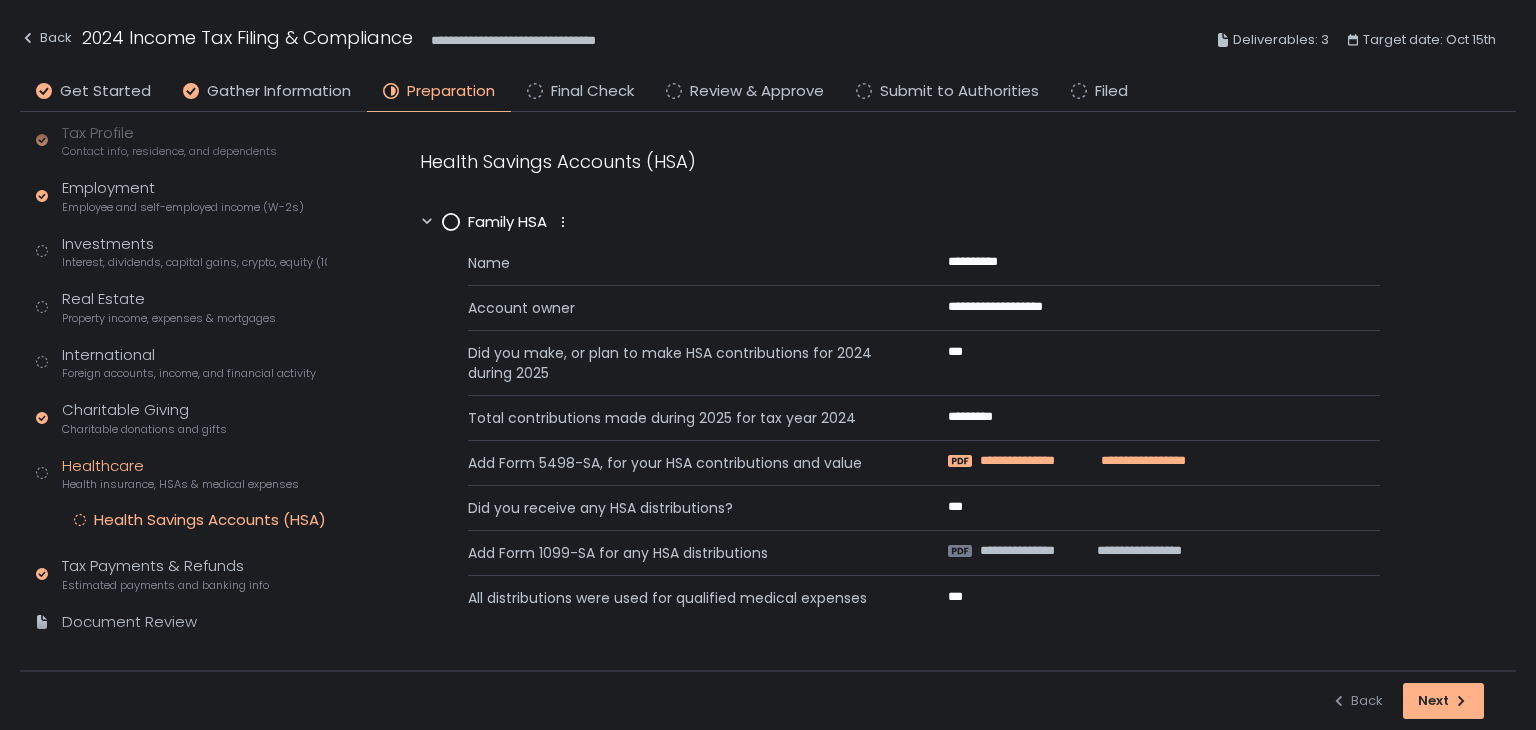 click on "**********" at bounding box center (1026, 461) 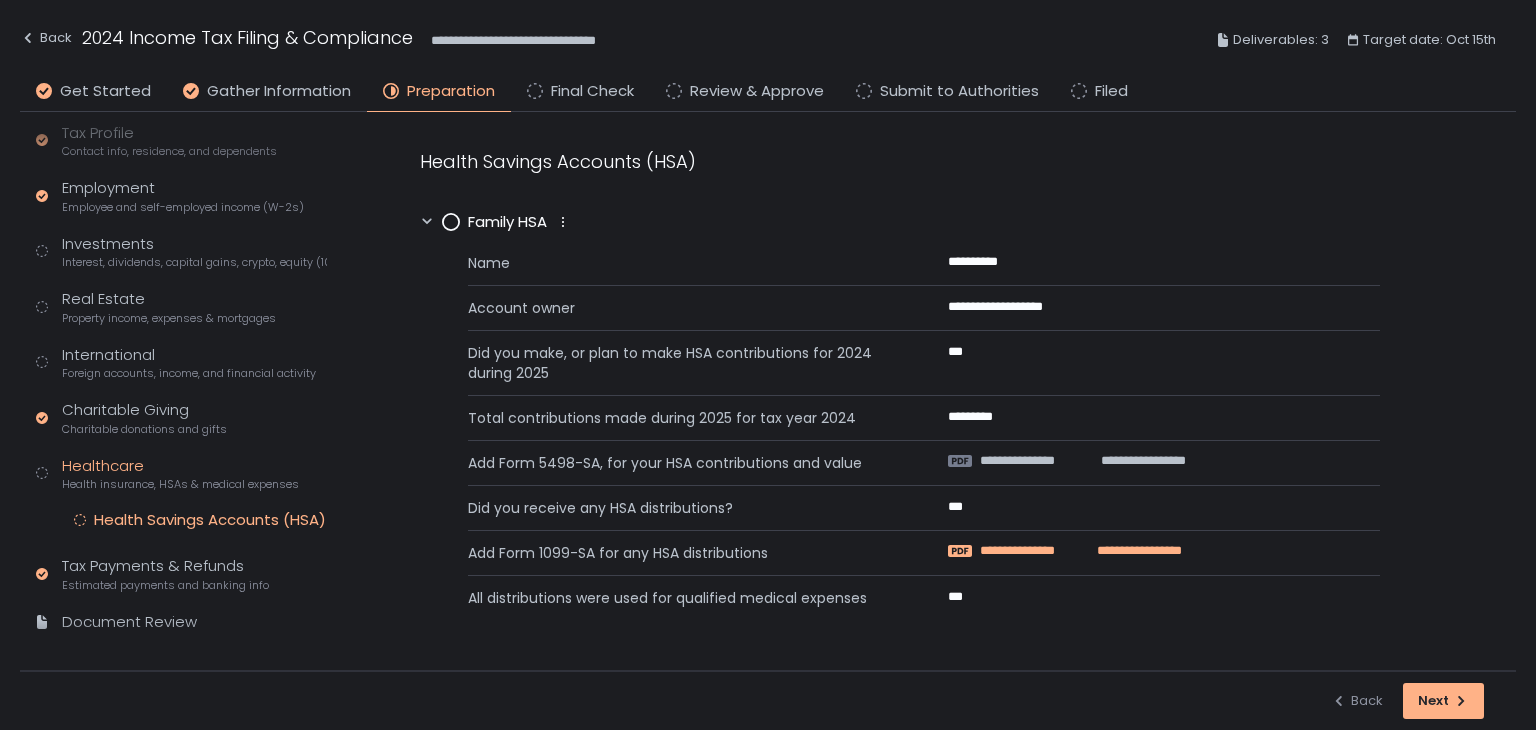 click on "**********" at bounding box center (1026, 551) 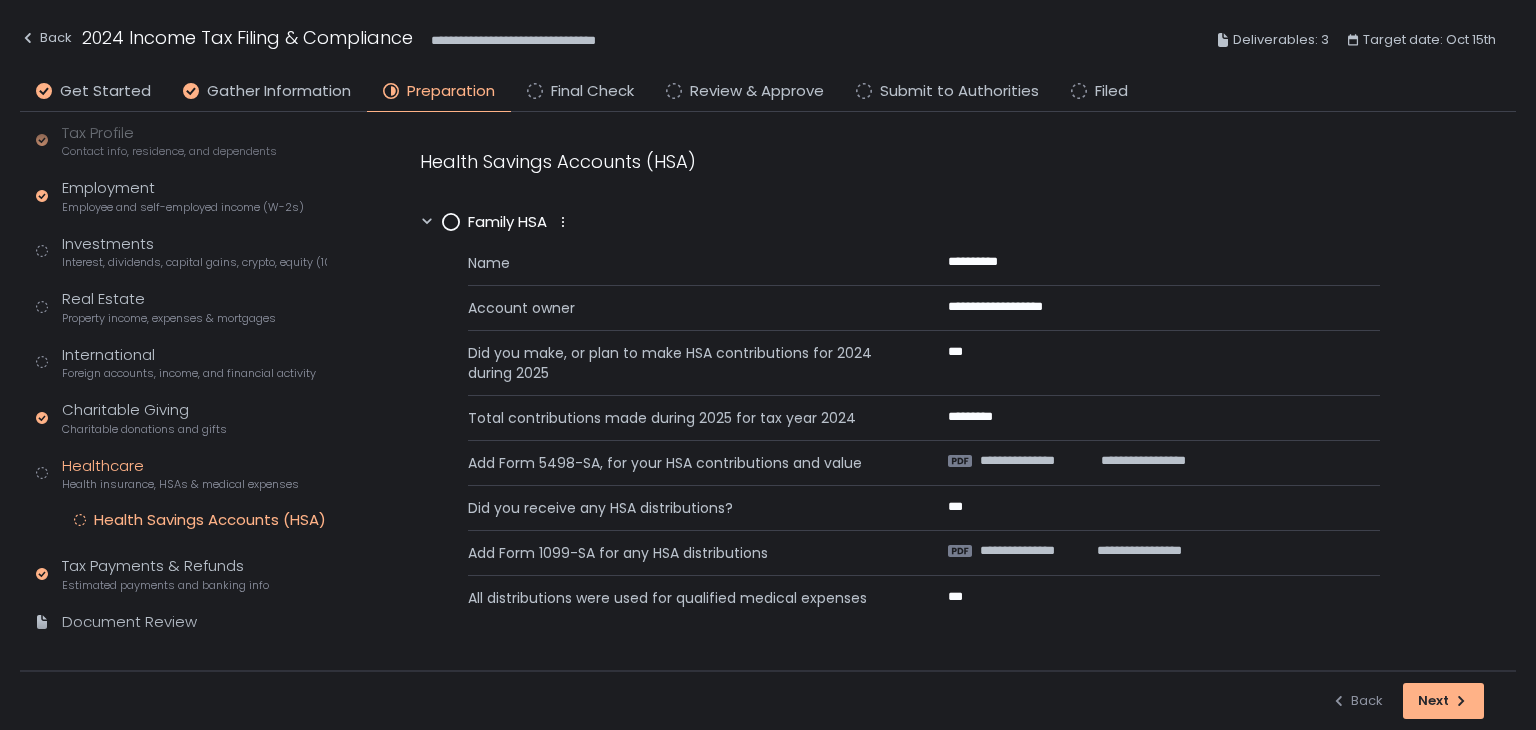 click on "**********" at bounding box center (900, 384) 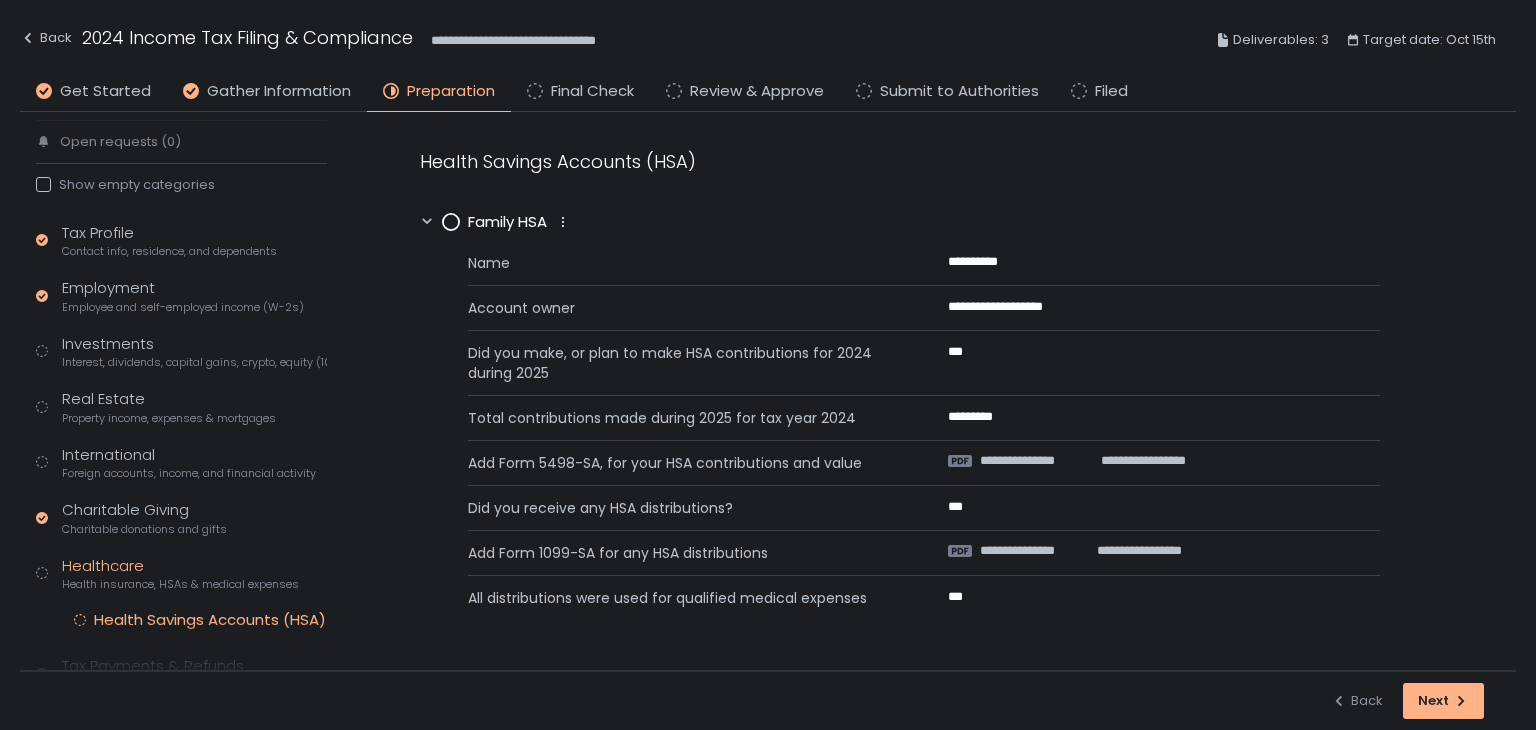 scroll, scrollTop: 100, scrollLeft: 0, axis: vertical 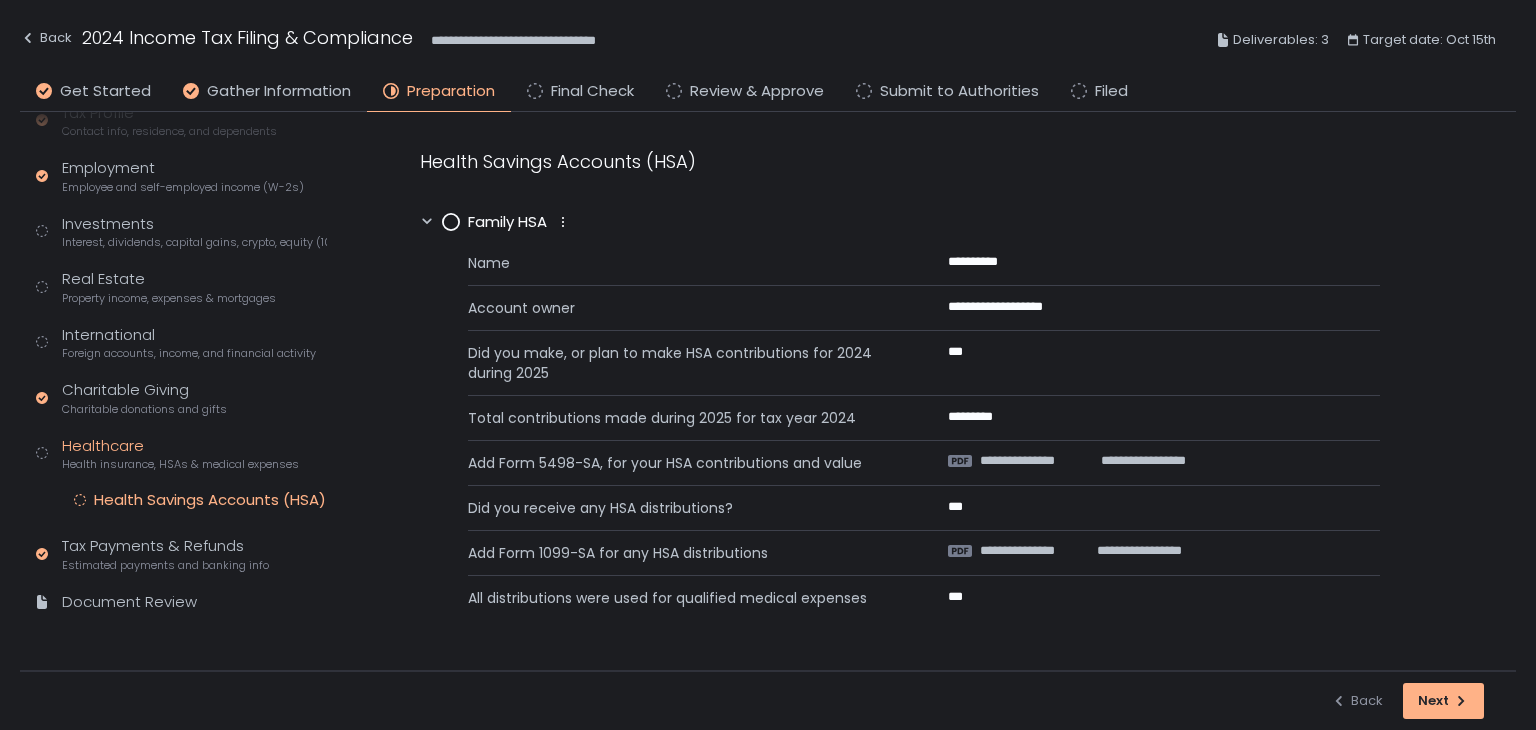 click on "Family HSA" 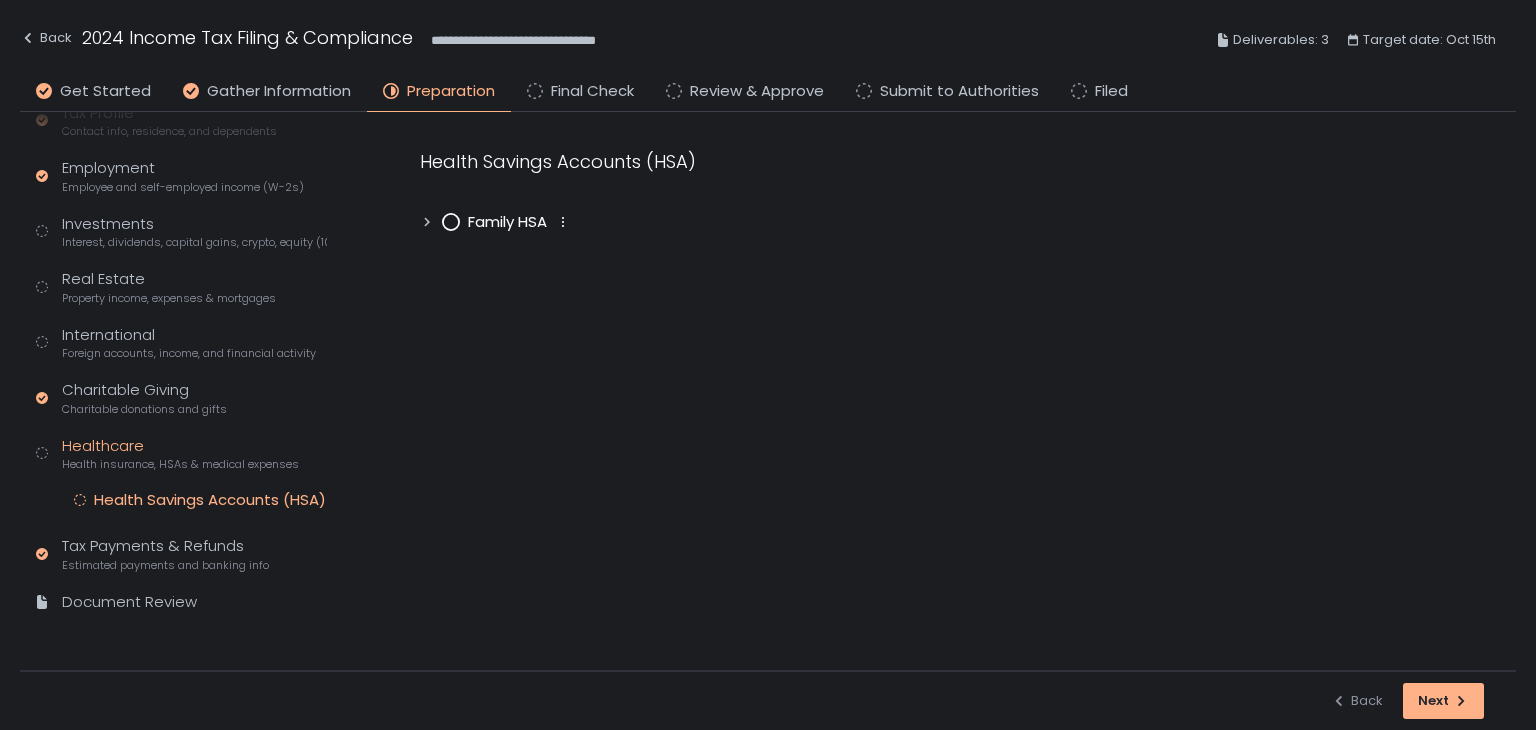 click 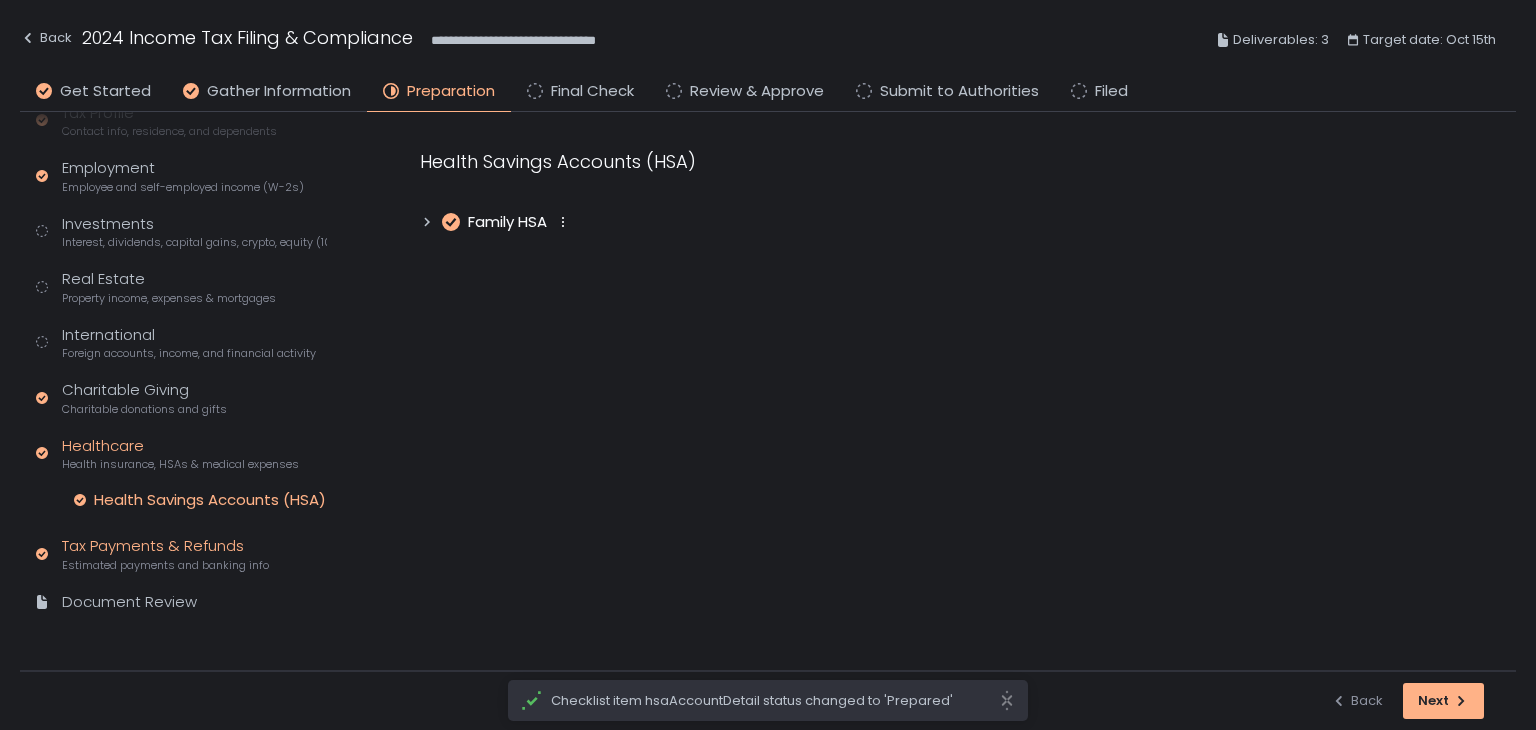 click on "Tax Payments & Refunds Estimated payments and banking info" 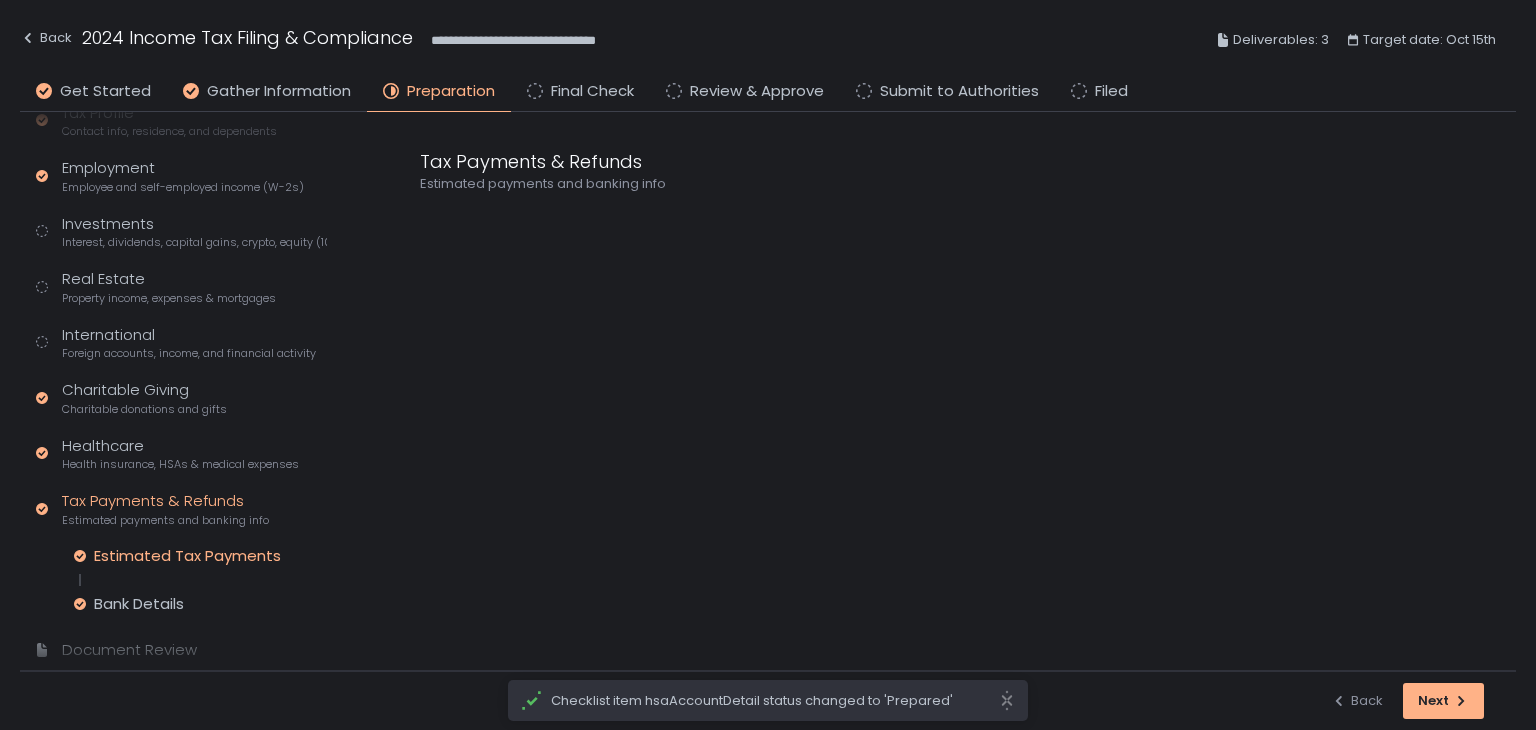 click on "Estimated Tax Payments" 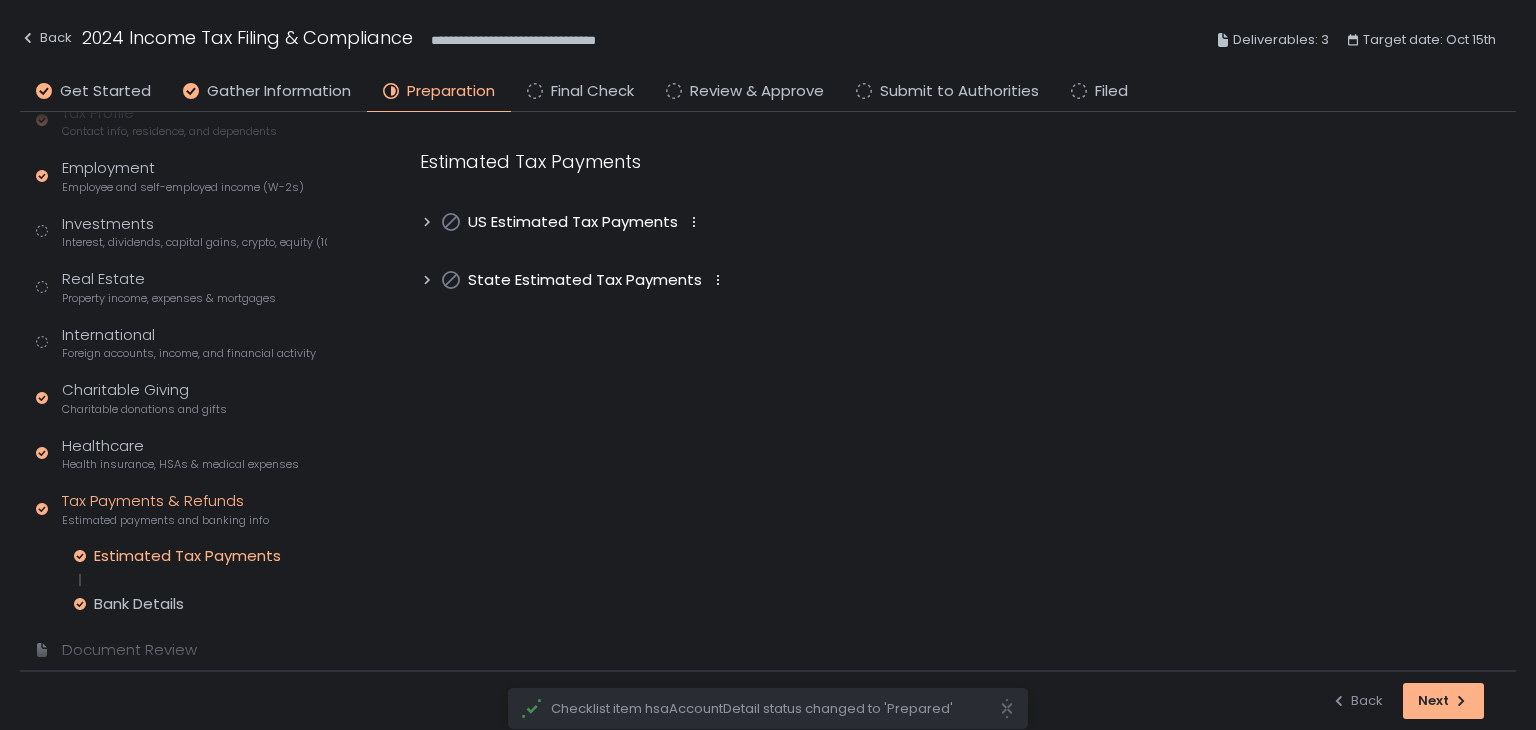 click on "Tax Payments & Refunds Estimated payments and banking info" 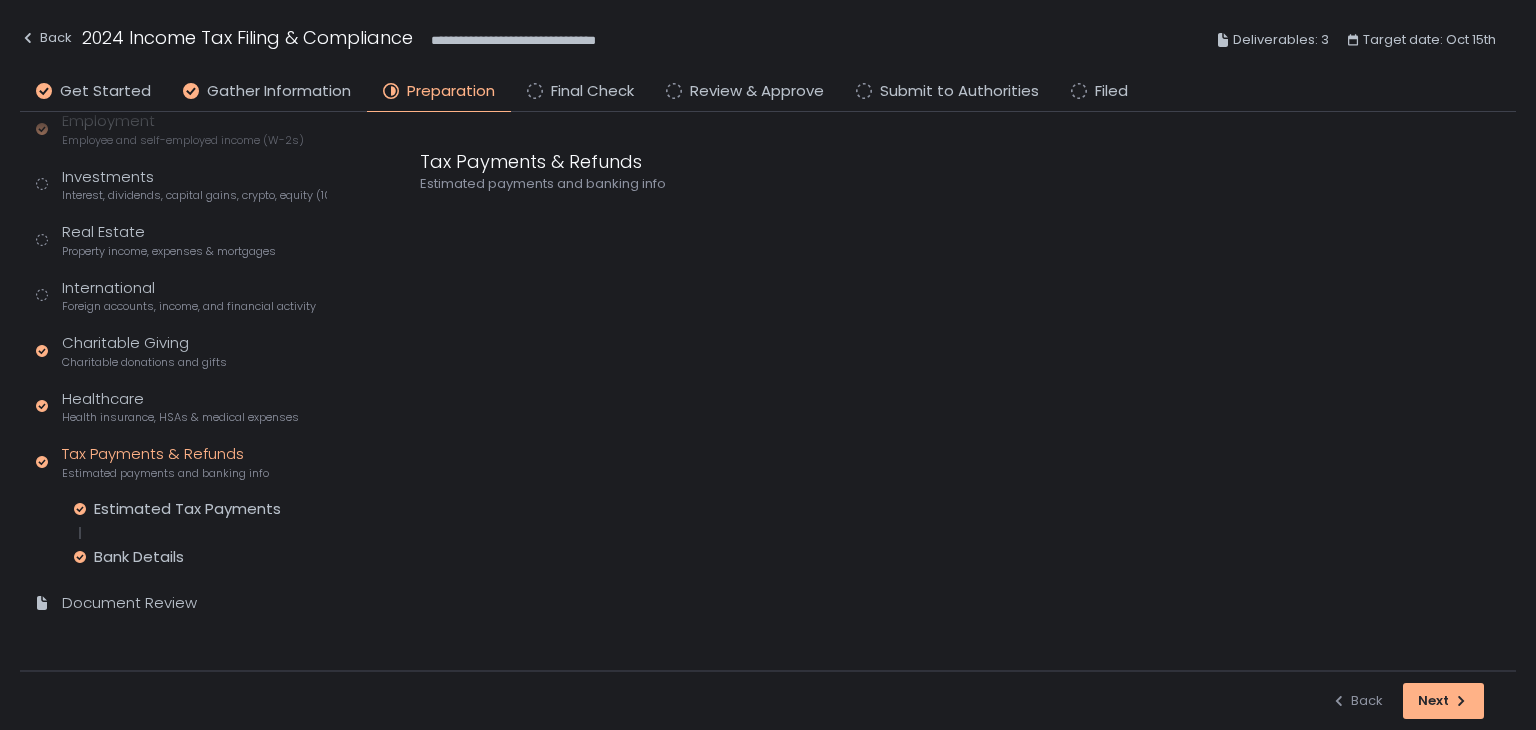 scroll, scrollTop: 268, scrollLeft: 0, axis: vertical 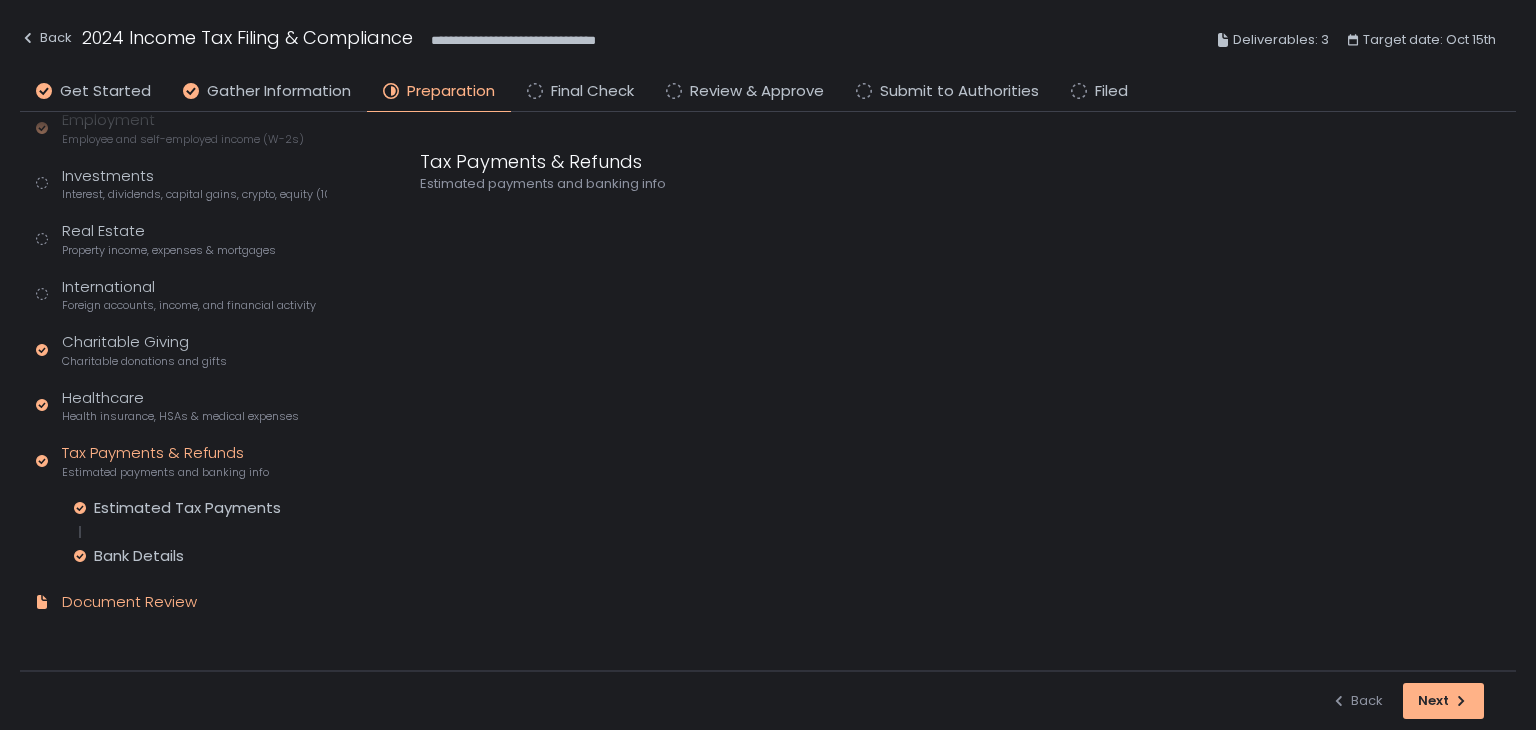 click on "Document Review" 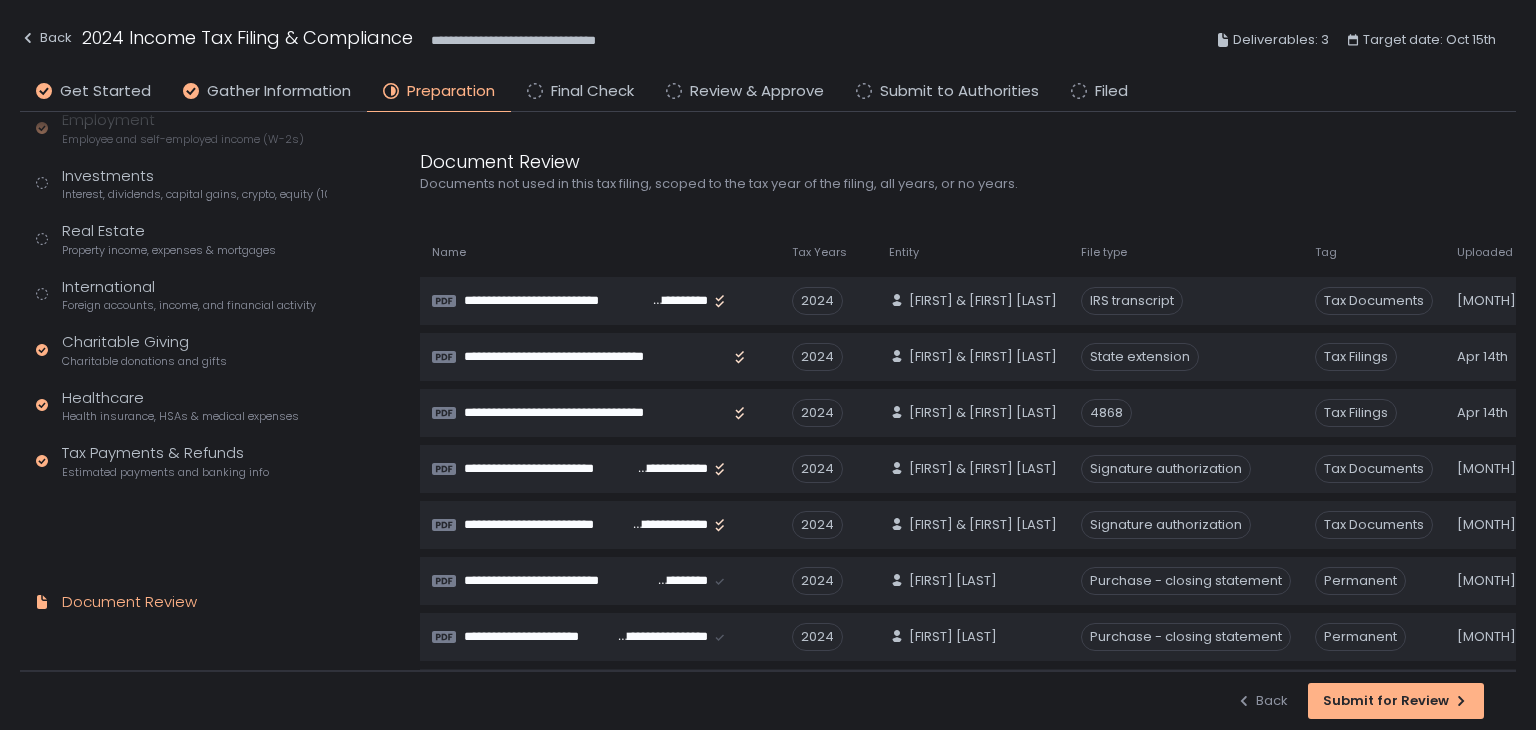 scroll, scrollTop: 176, scrollLeft: 0, axis: vertical 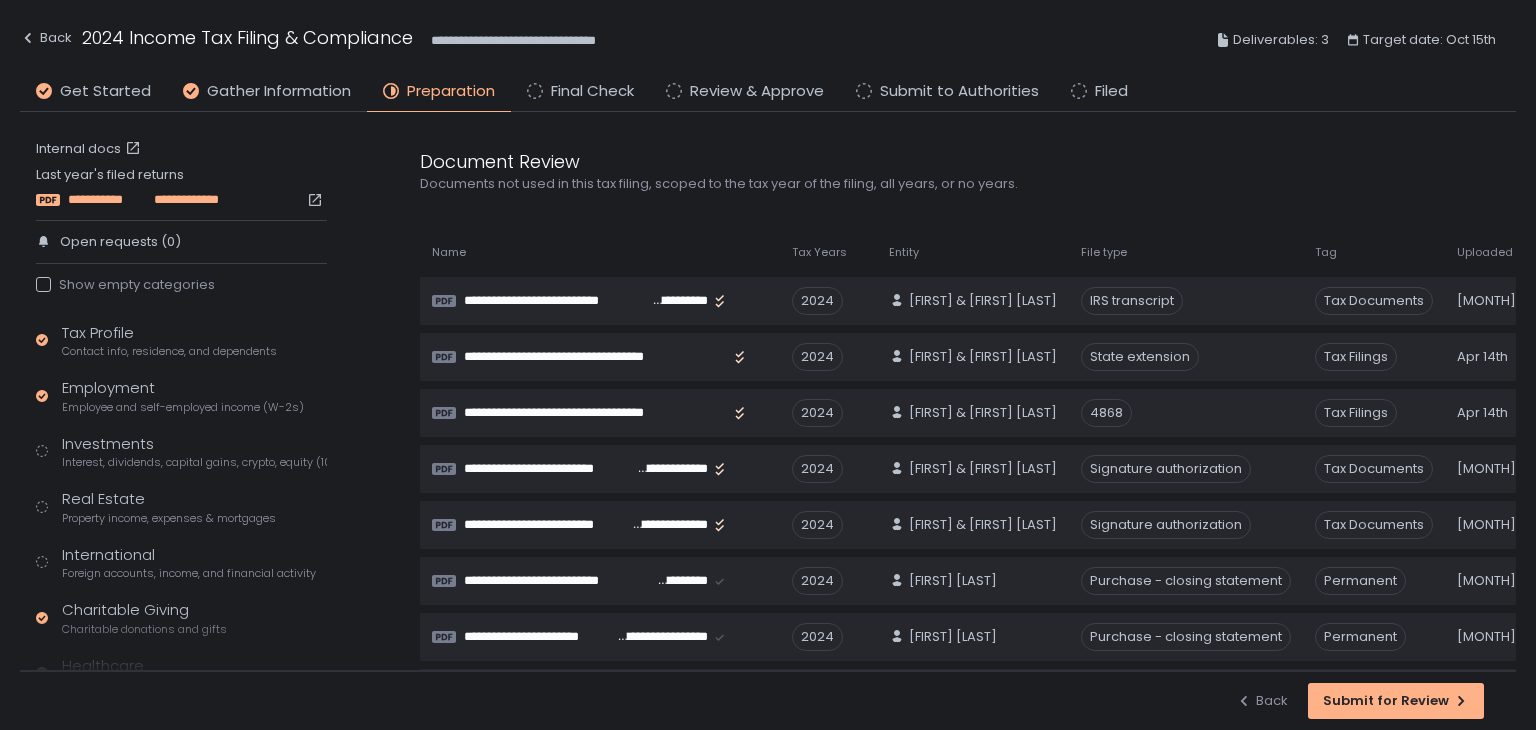 click on "**********" at bounding box center [109, 200] 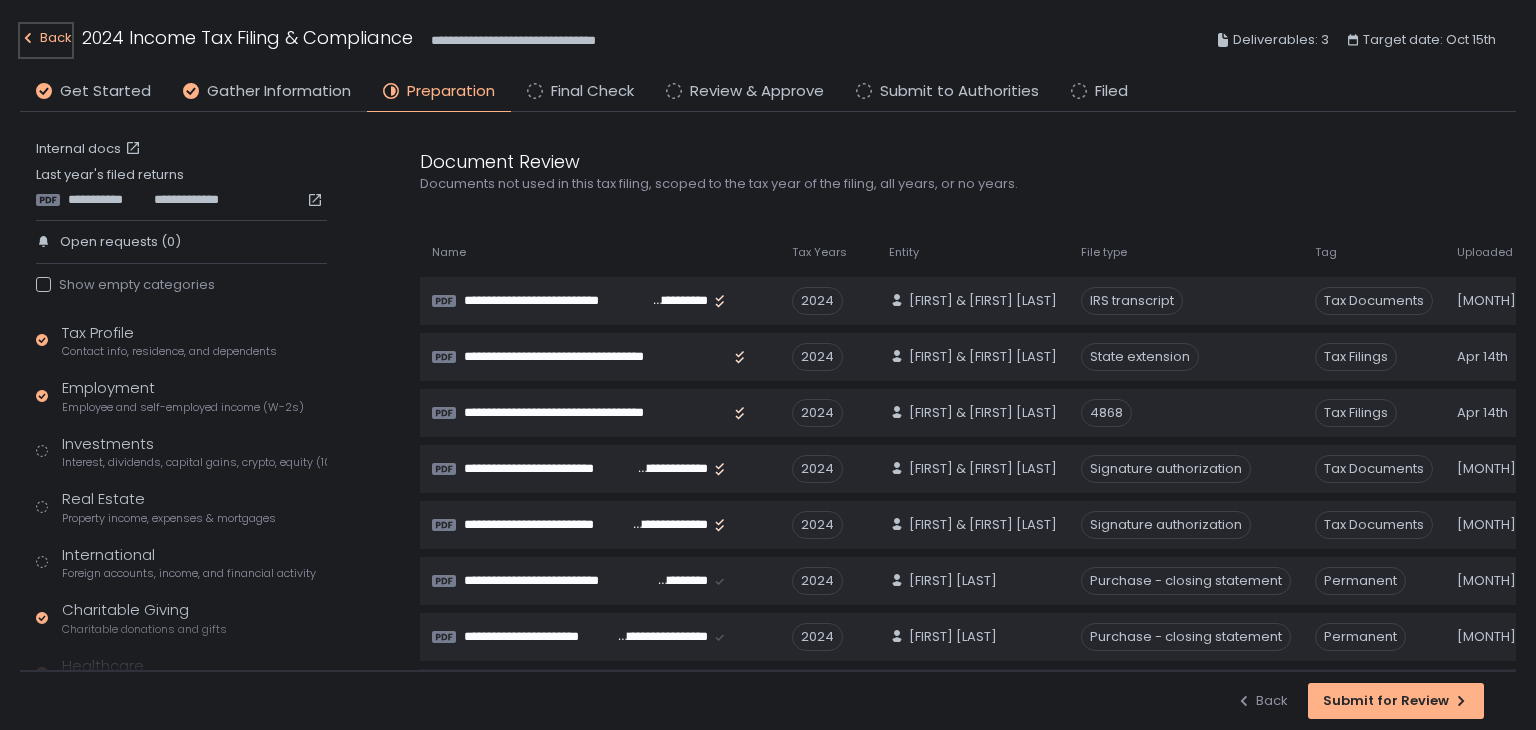 click on "Back" 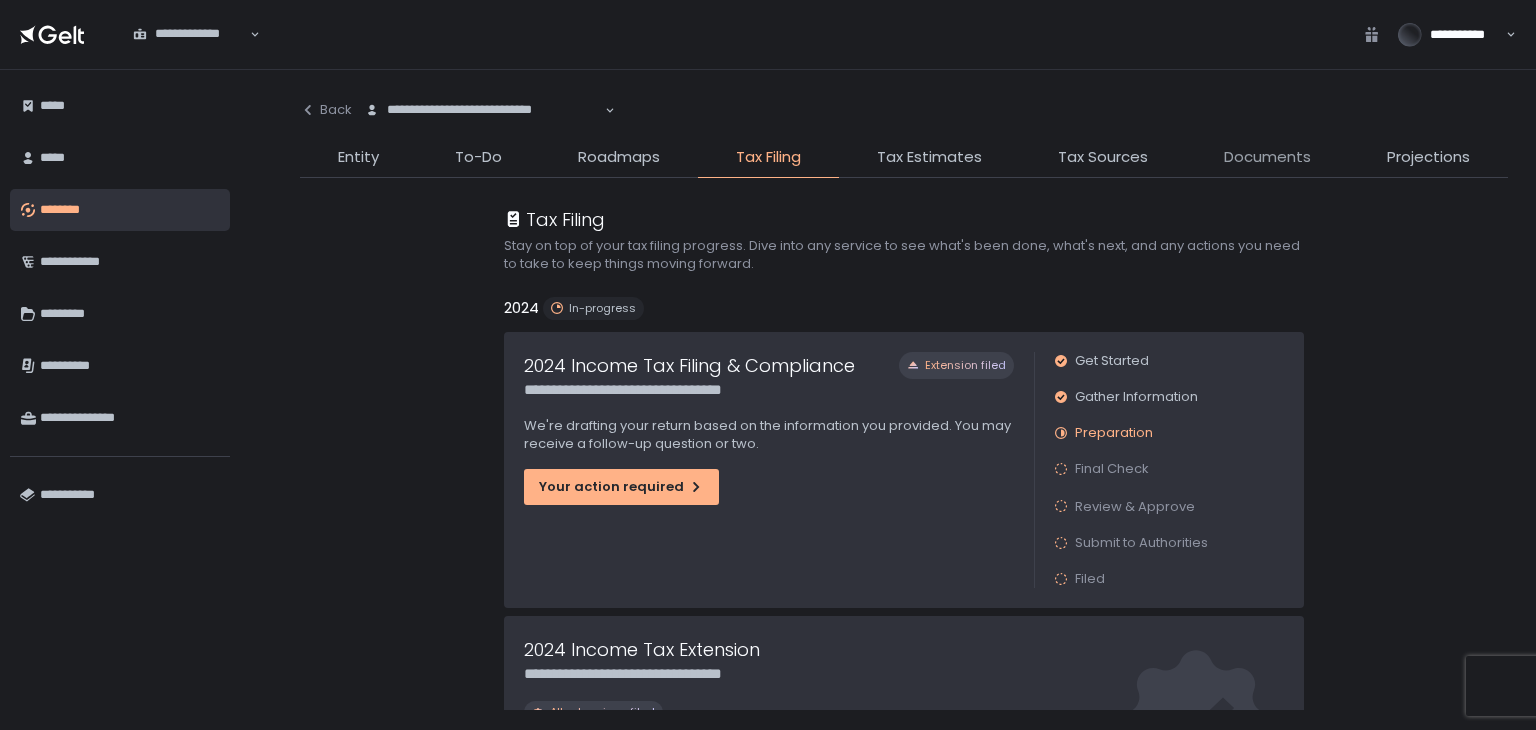 click on "Documents" at bounding box center (1267, 157) 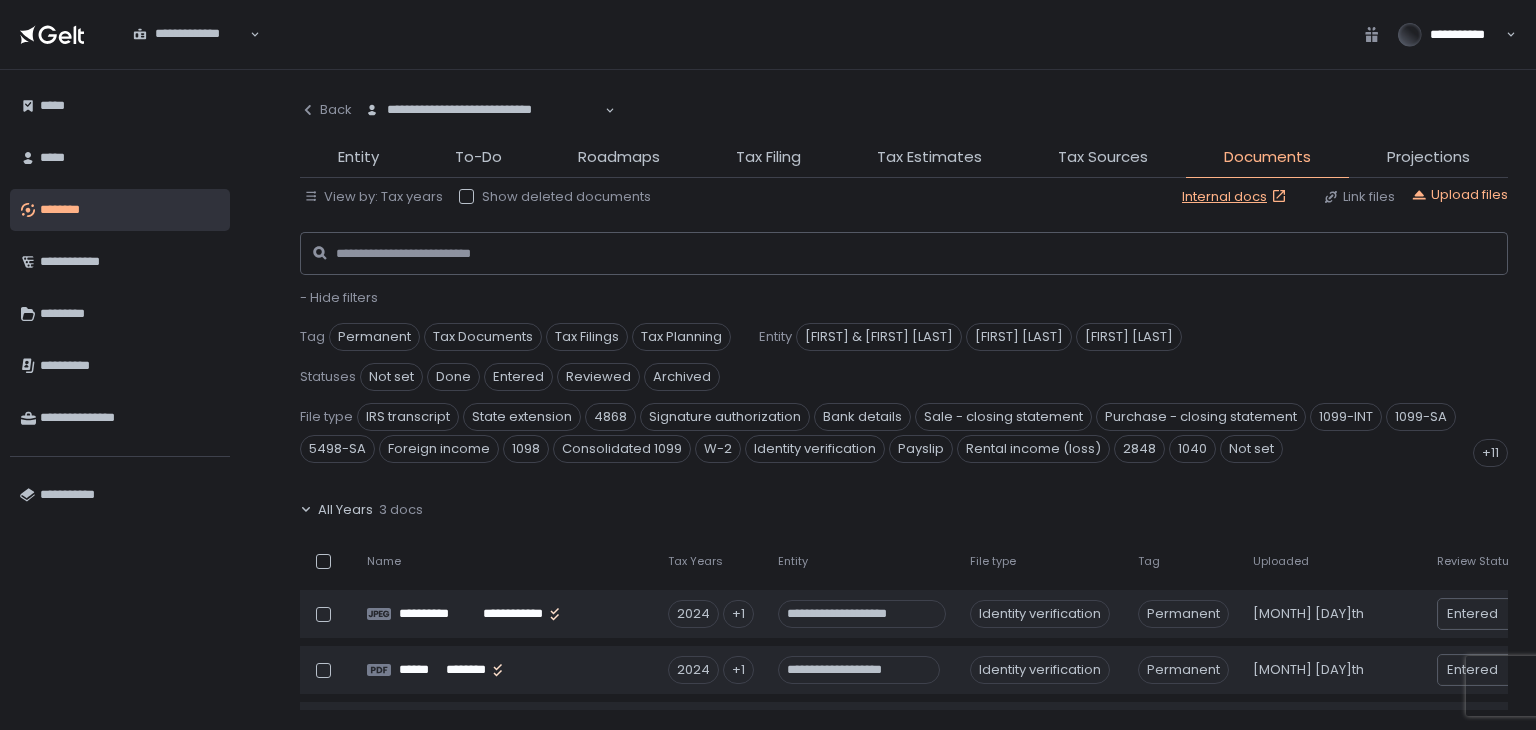 click on "All Years" 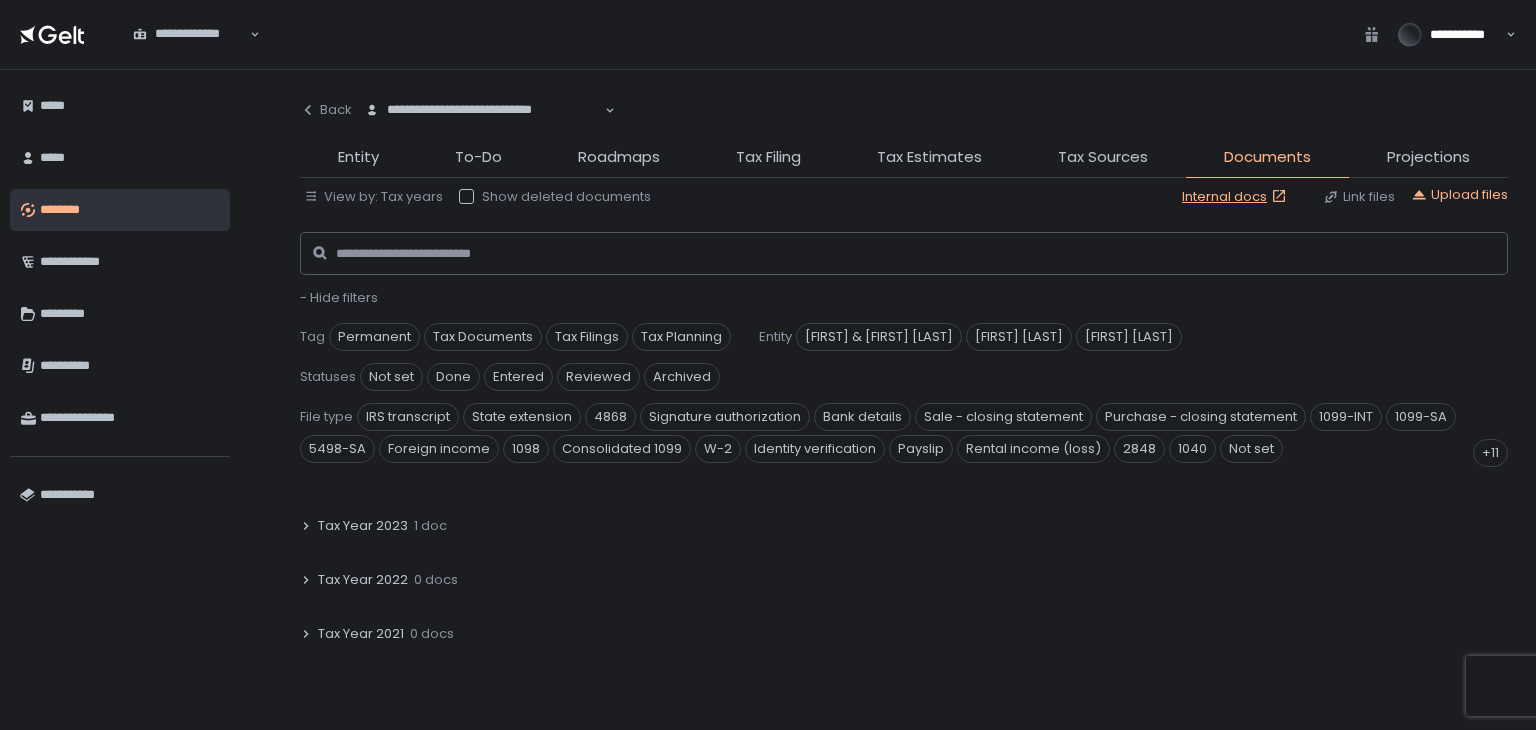 scroll, scrollTop: 100, scrollLeft: 0, axis: vertical 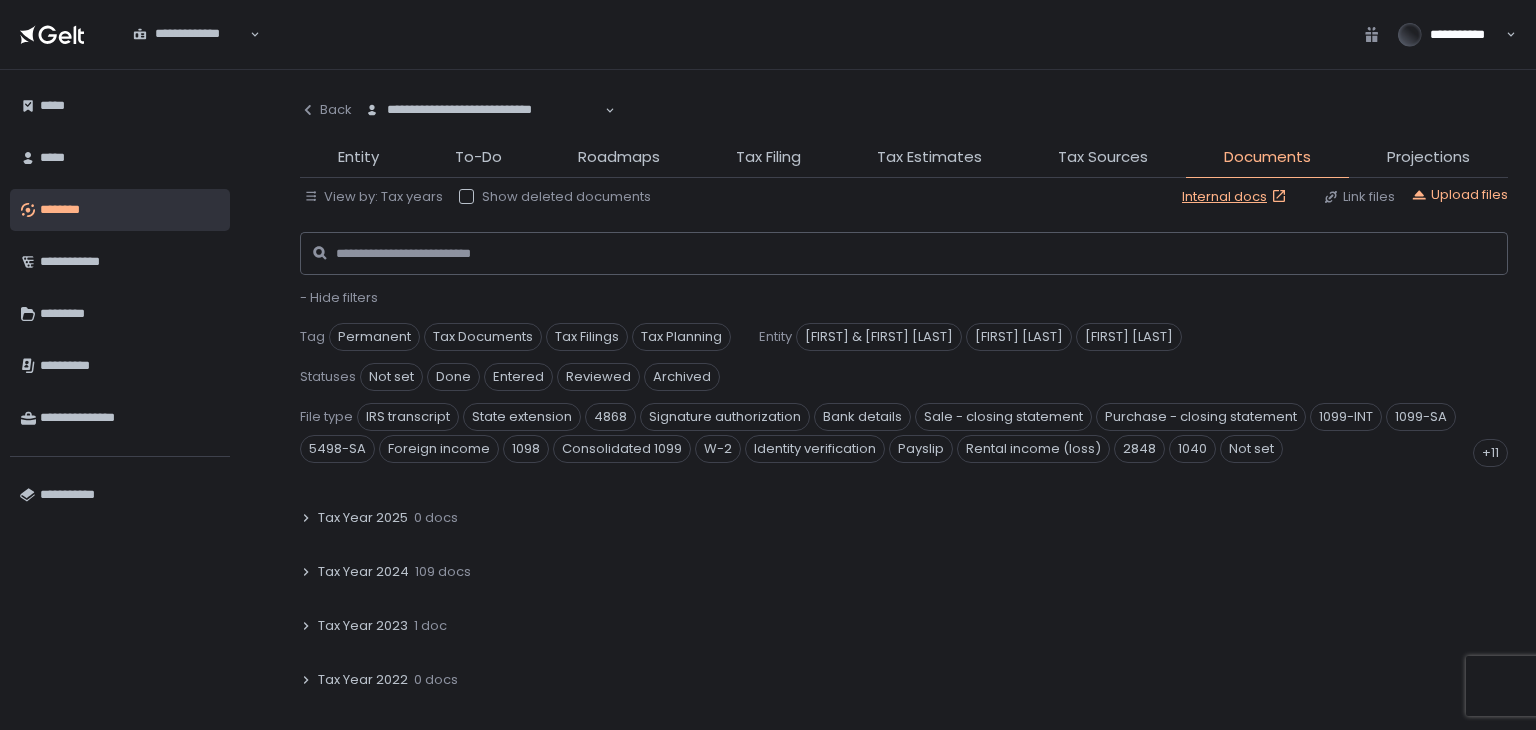 click on "Tax Year 2023" 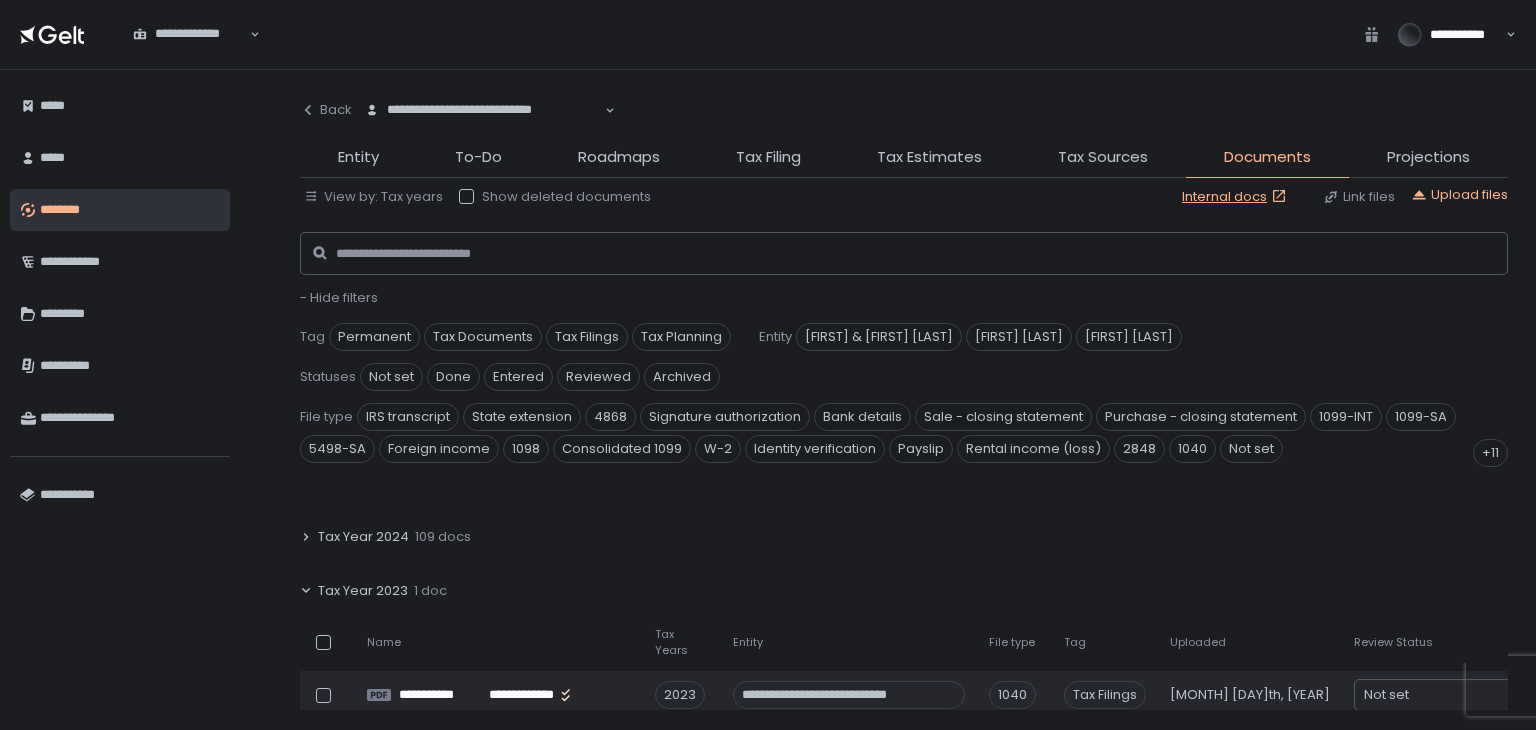 scroll, scrollTop: 100, scrollLeft: 0, axis: vertical 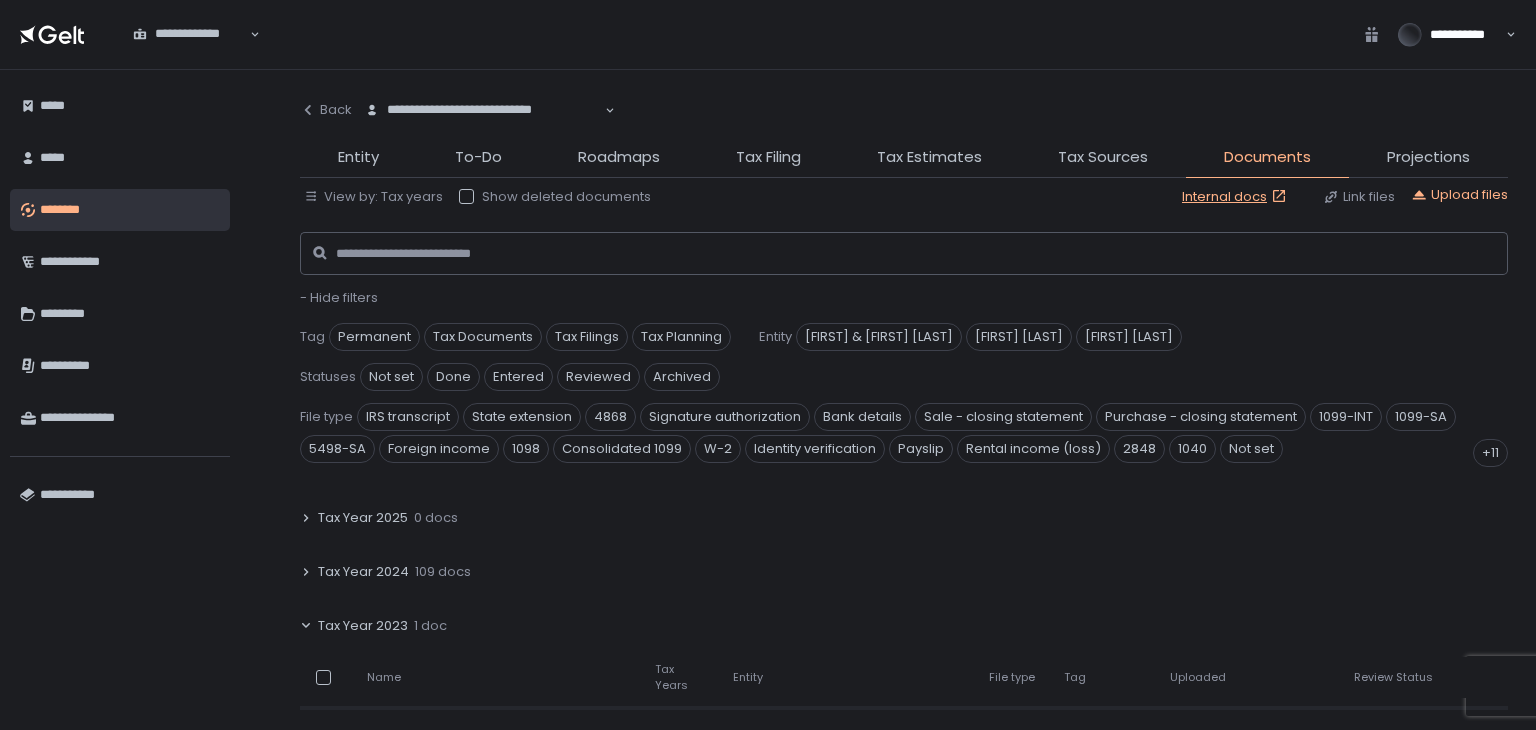 click on "Tax Year 2023" 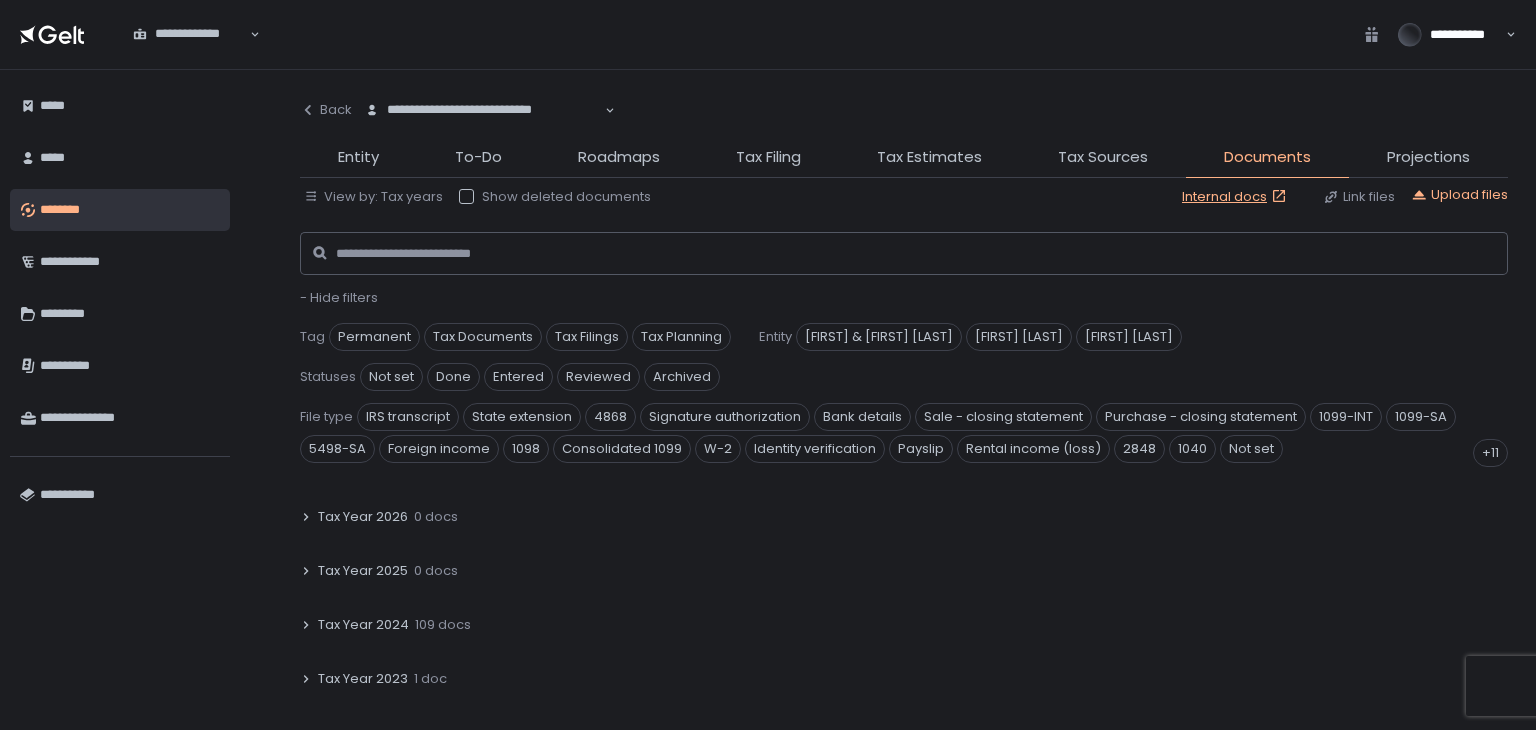 scroll, scrollTop: 0, scrollLeft: 0, axis: both 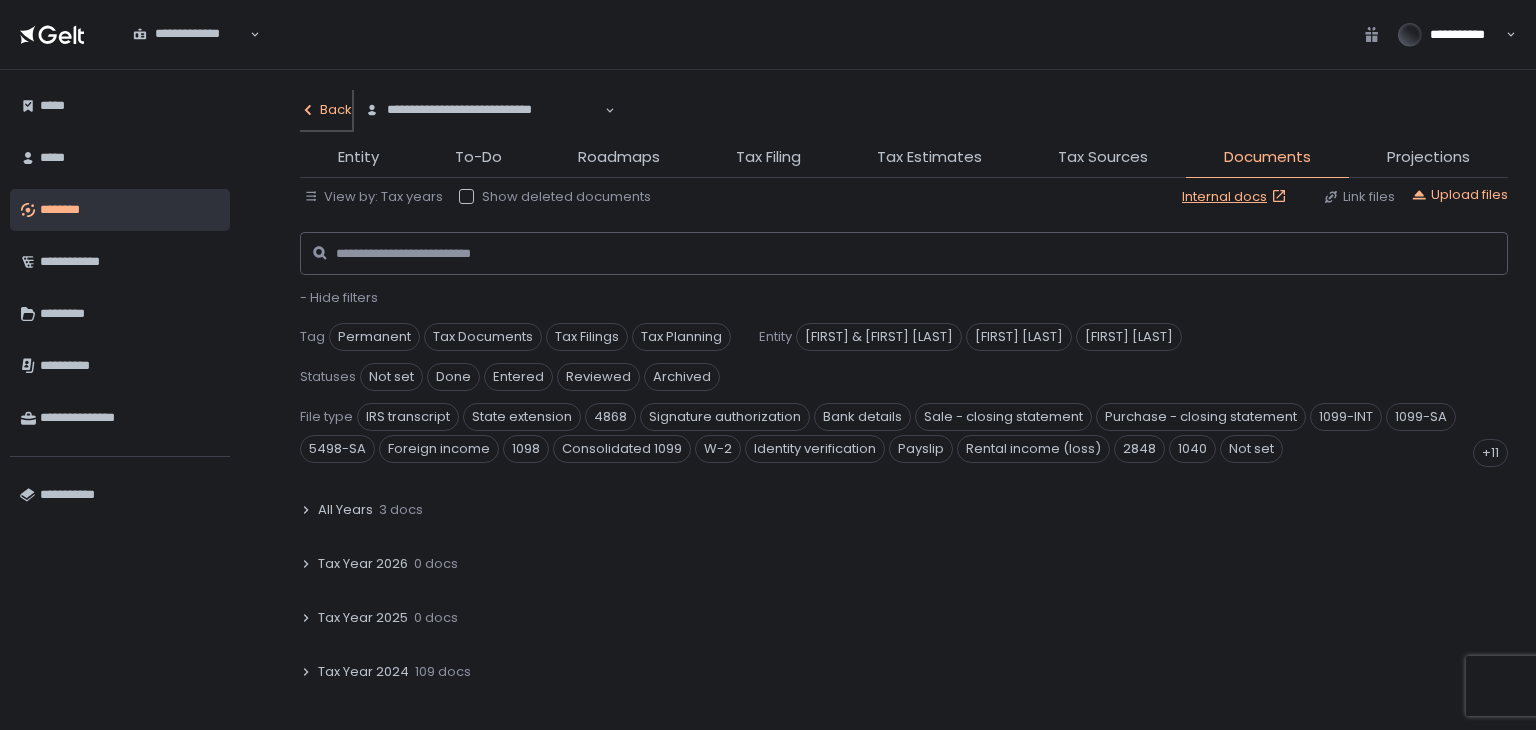 click on "Back" 